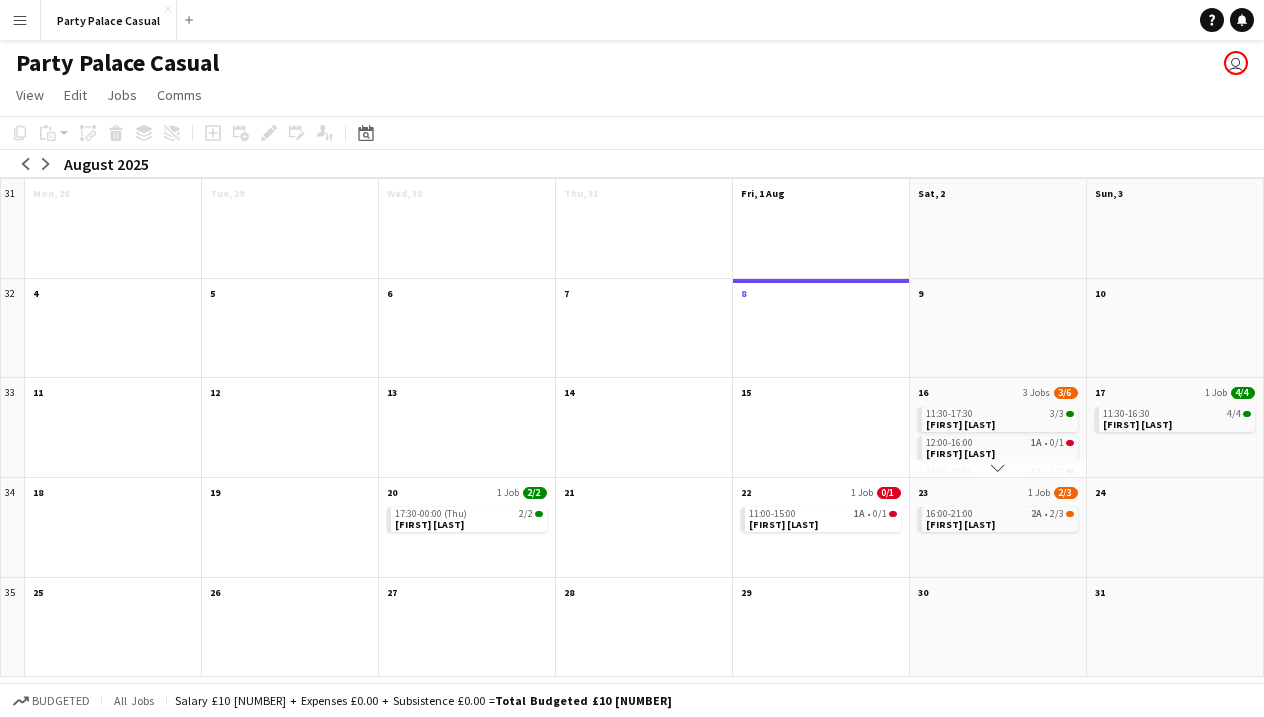 scroll, scrollTop: 0, scrollLeft: 0, axis: both 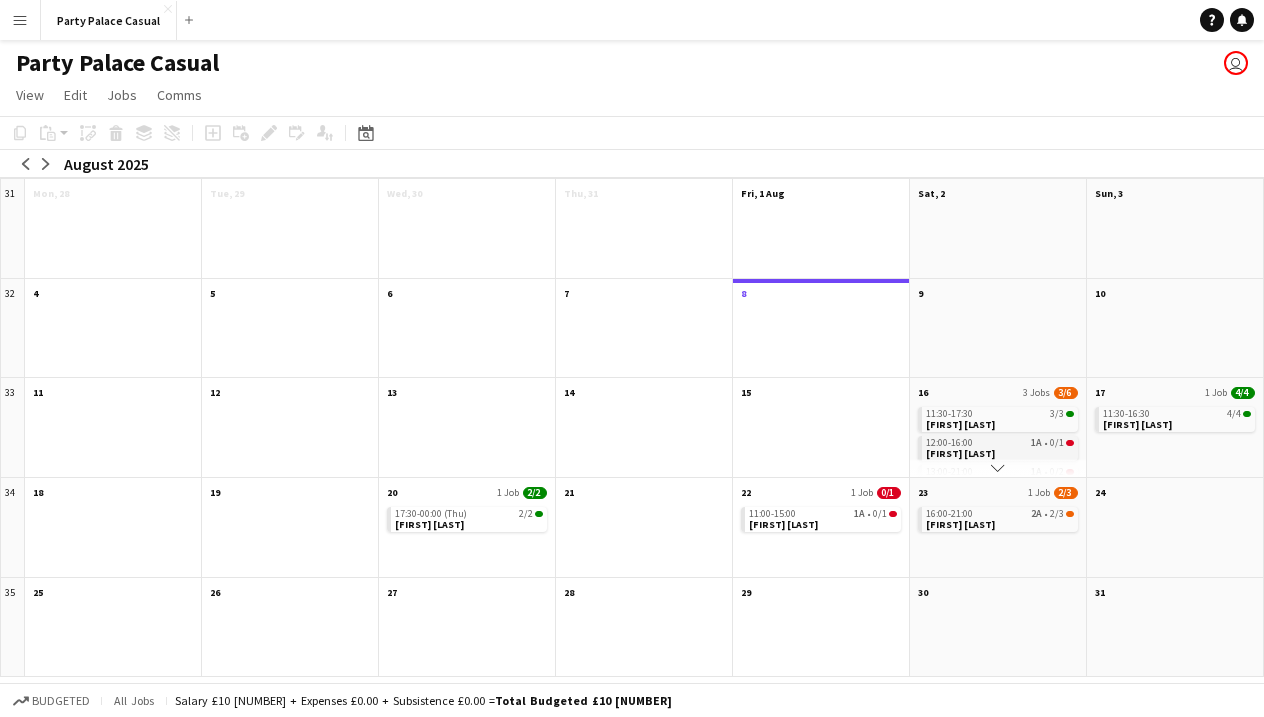 click on "12:00-16:00    1A   •   0/1   Sally B Party" 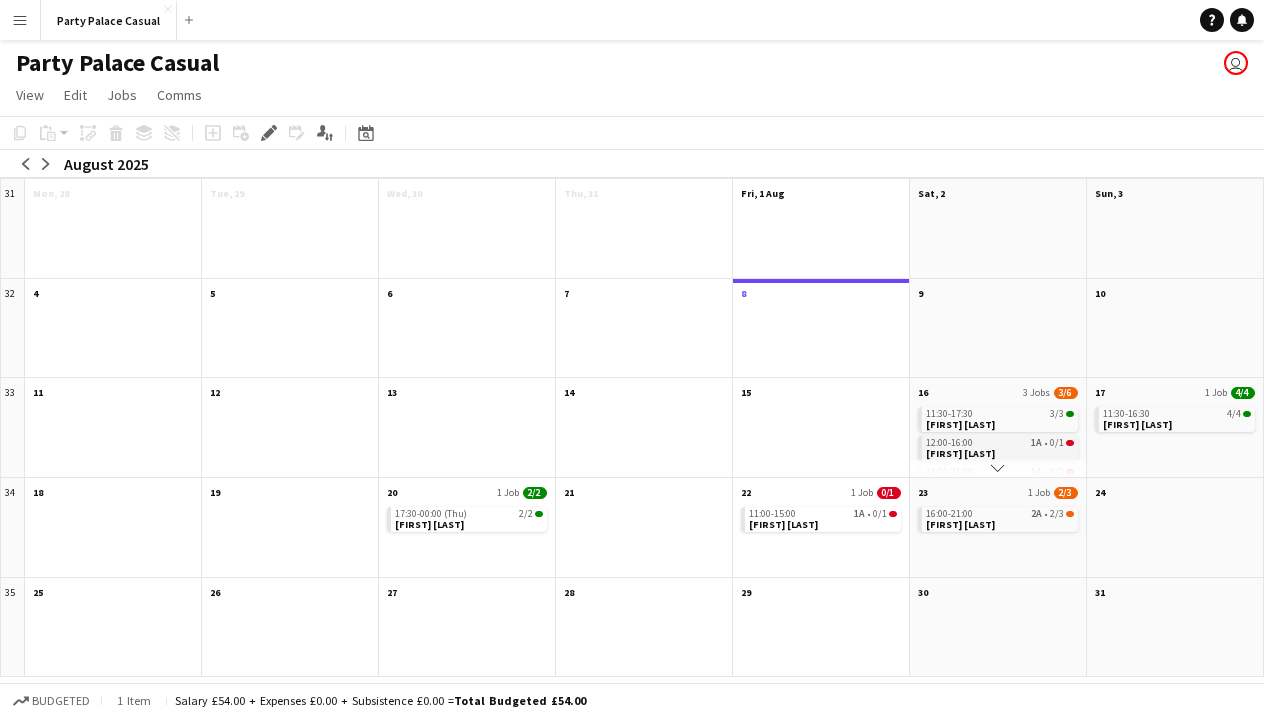 click on "12:00-16:00    1A   •   0/1   Sally B Party" 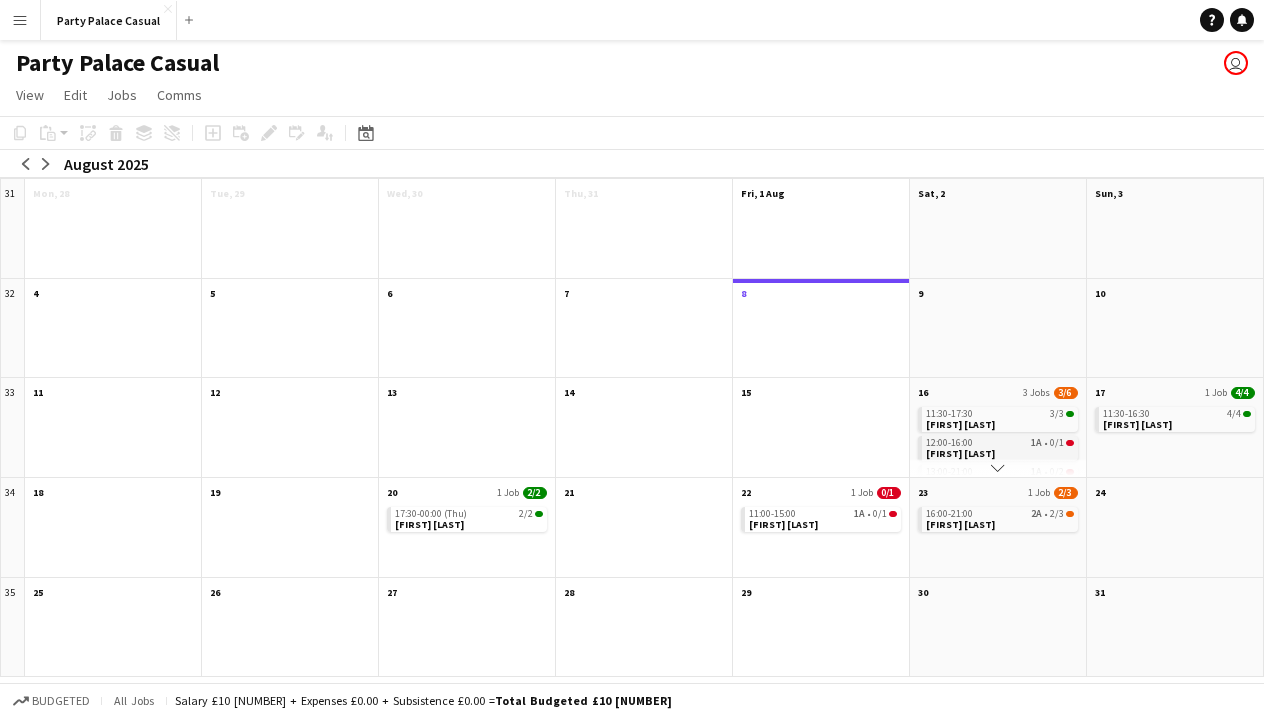 click on "12:00-16:00    1A   •   0/1   Sally B Party" 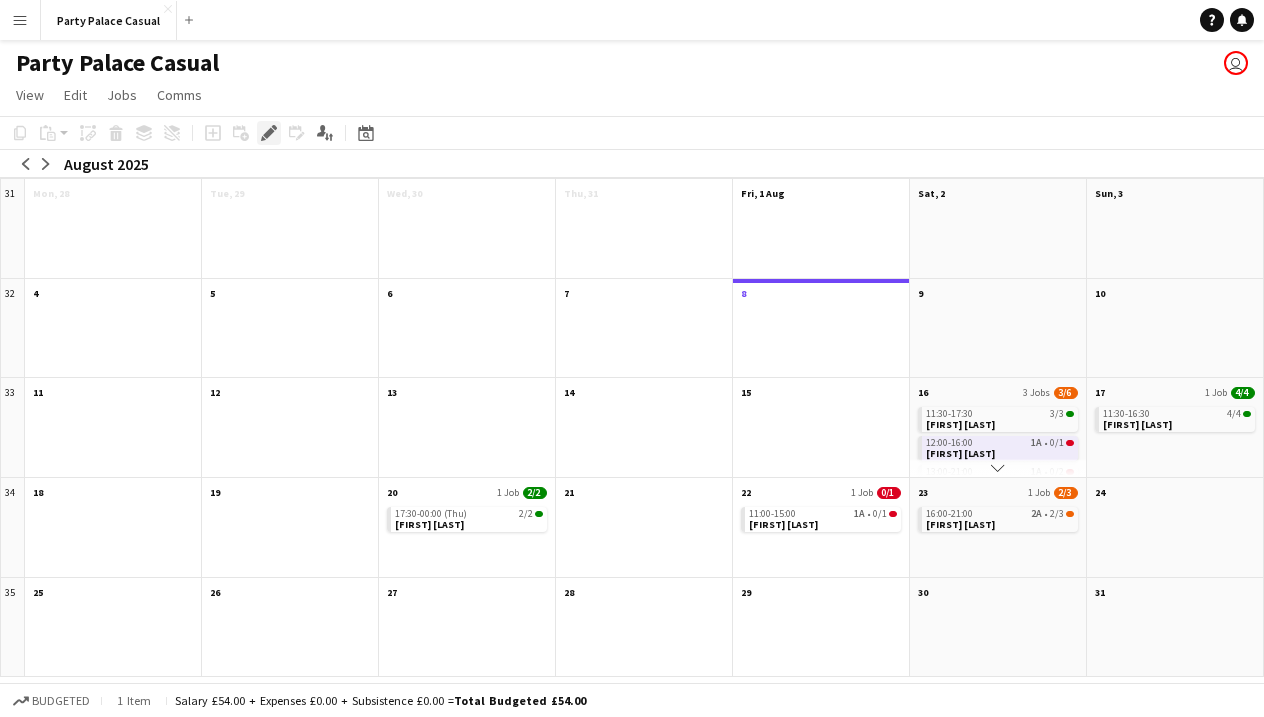 click on "Edit" 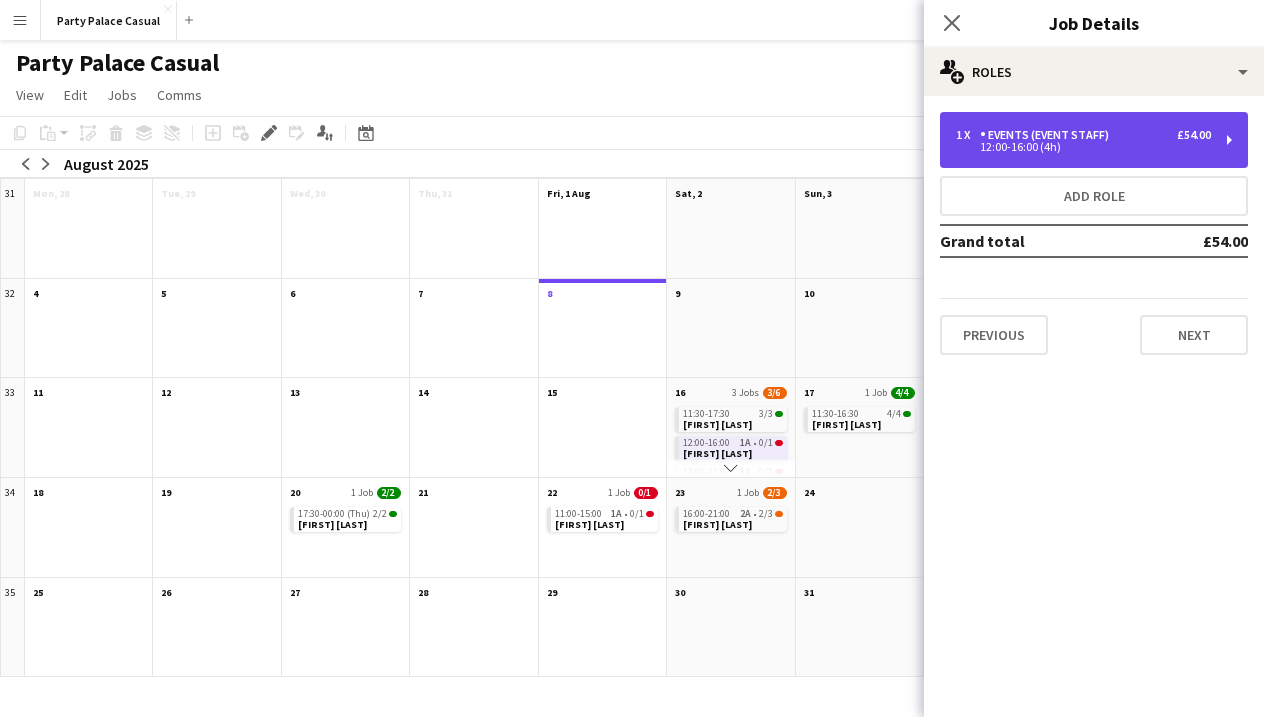 click on "1 x   Events (Event Staff)   £54.00   12:00-16:00 (4h)" at bounding box center [1094, 140] 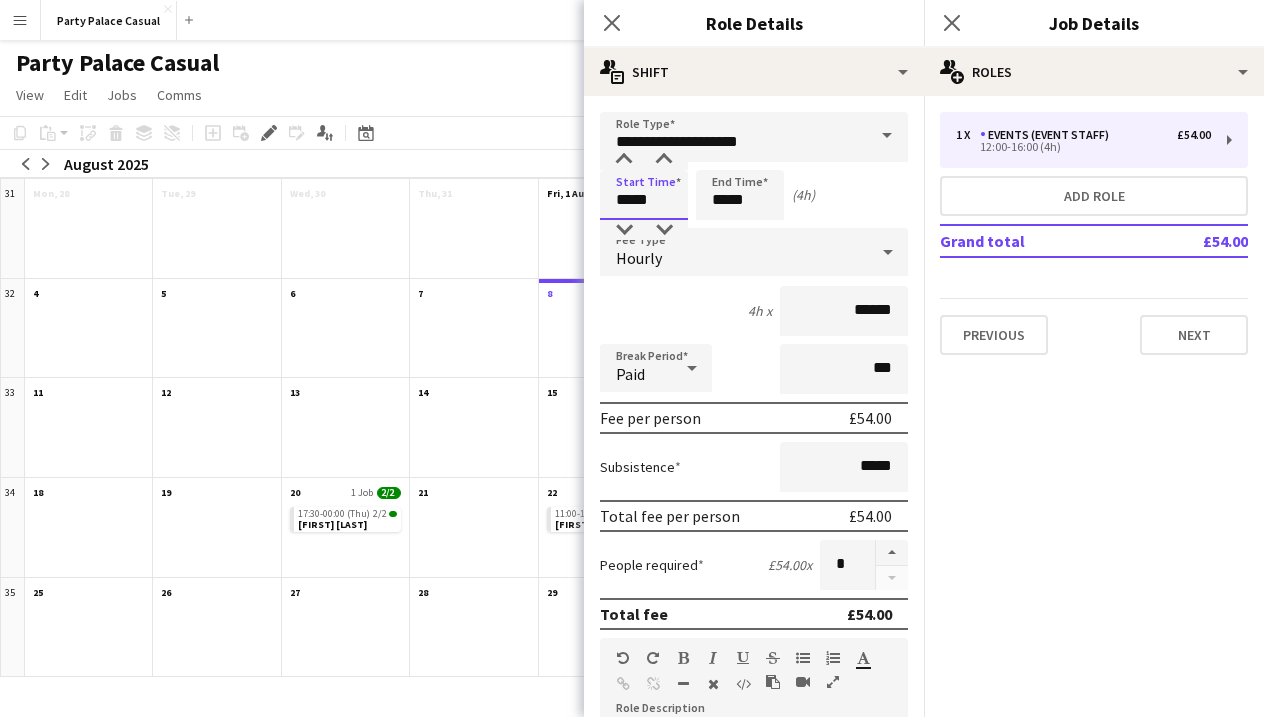 drag, startPoint x: 631, startPoint y: 199, endPoint x: 608, endPoint y: 200, distance: 23.021729 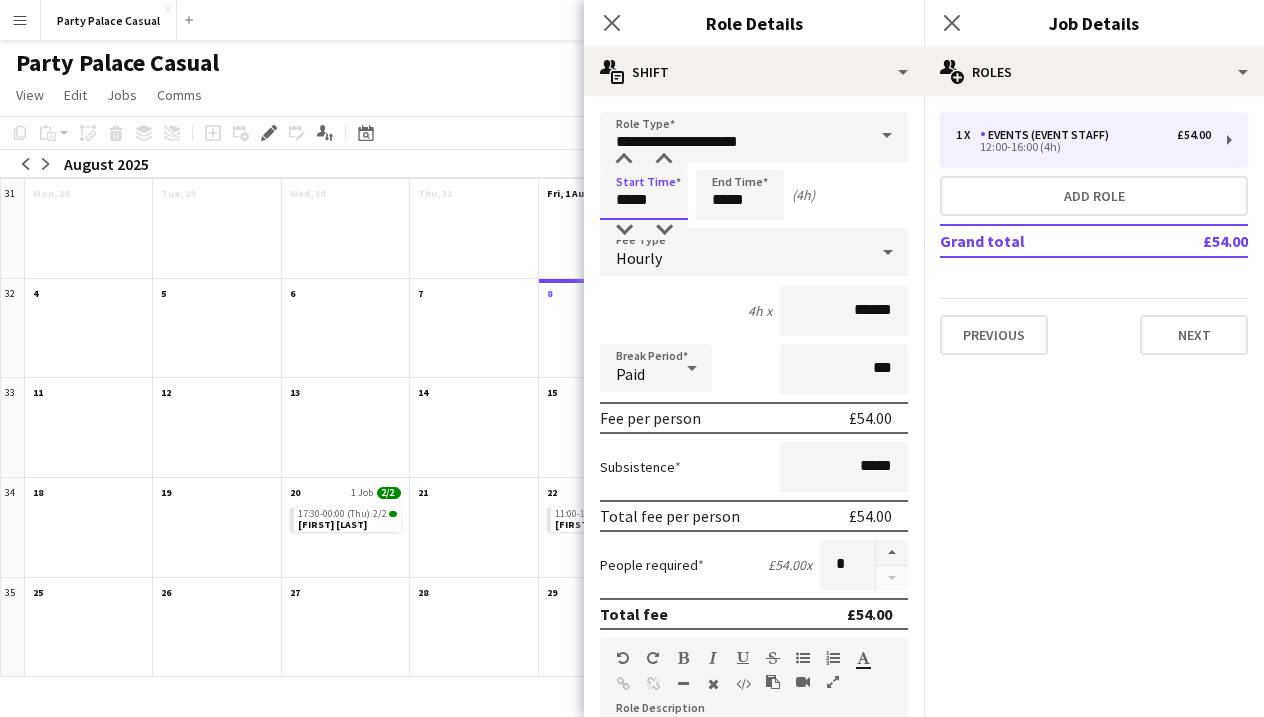 click on "*****" at bounding box center (644, 195) 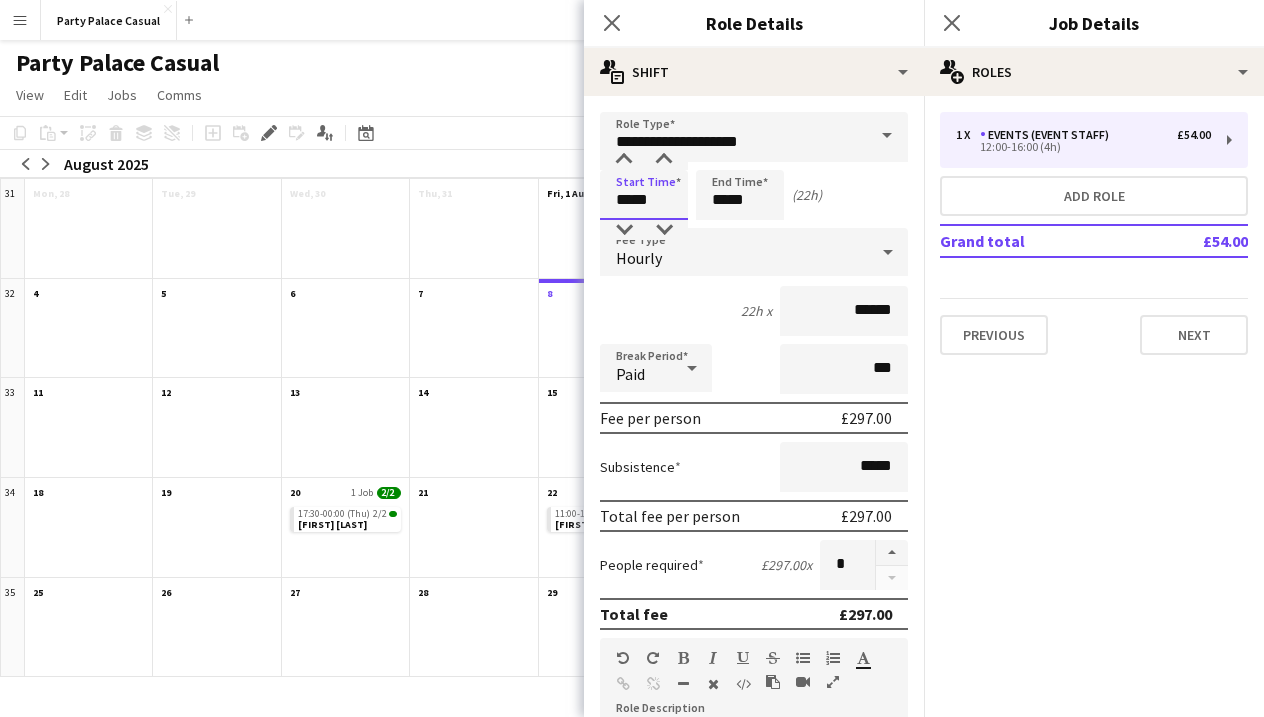 type on "*****" 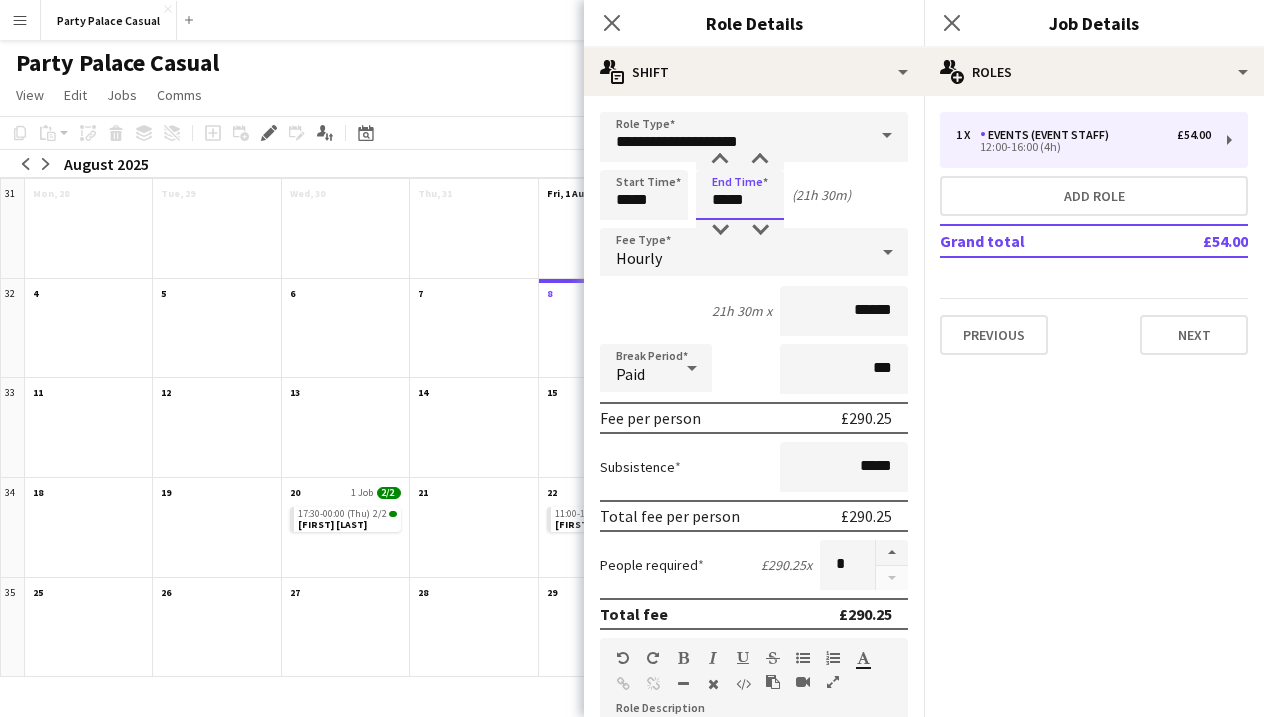 drag, startPoint x: 726, startPoint y: 202, endPoint x: 709, endPoint y: 204, distance: 17.117243 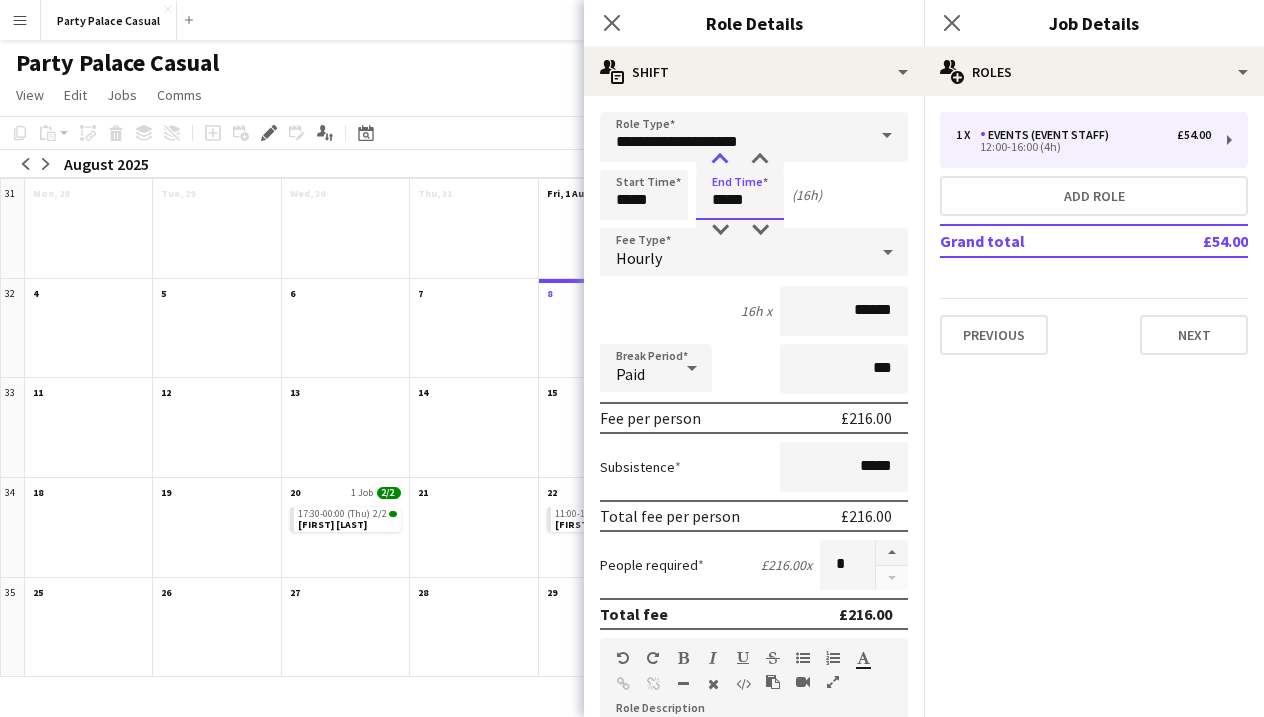 click at bounding box center (720, 160) 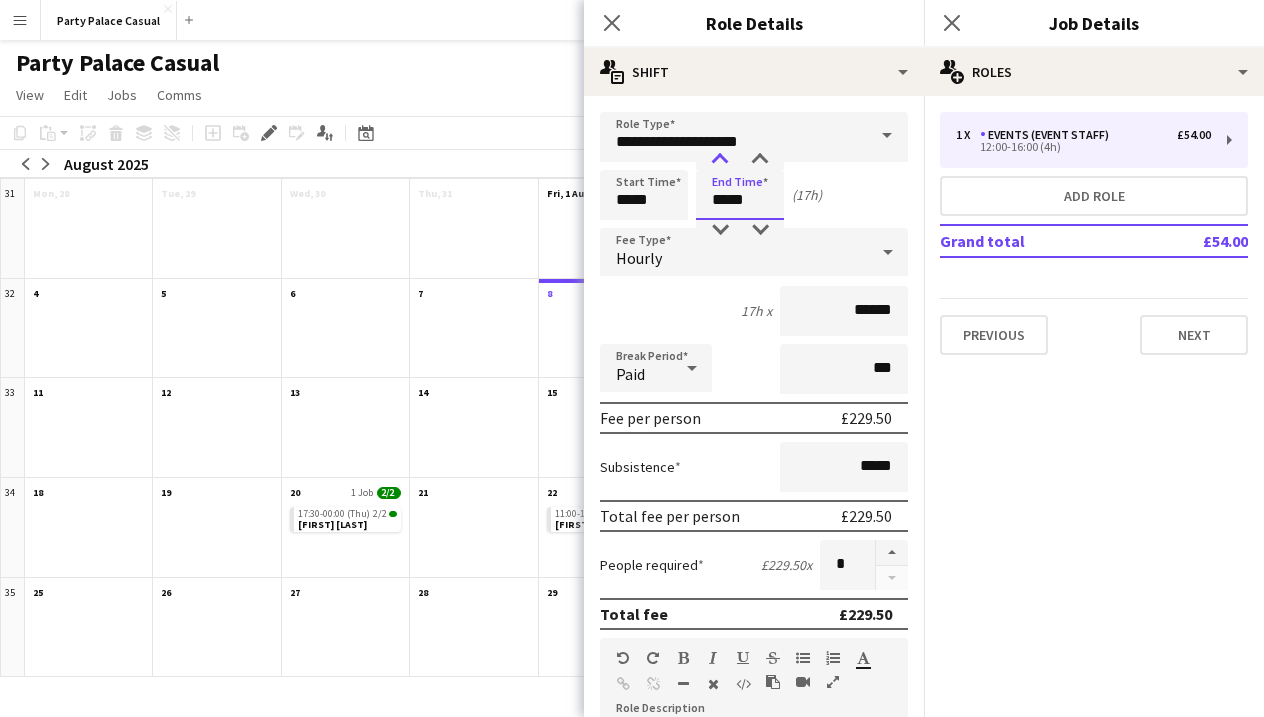 click at bounding box center (720, 160) 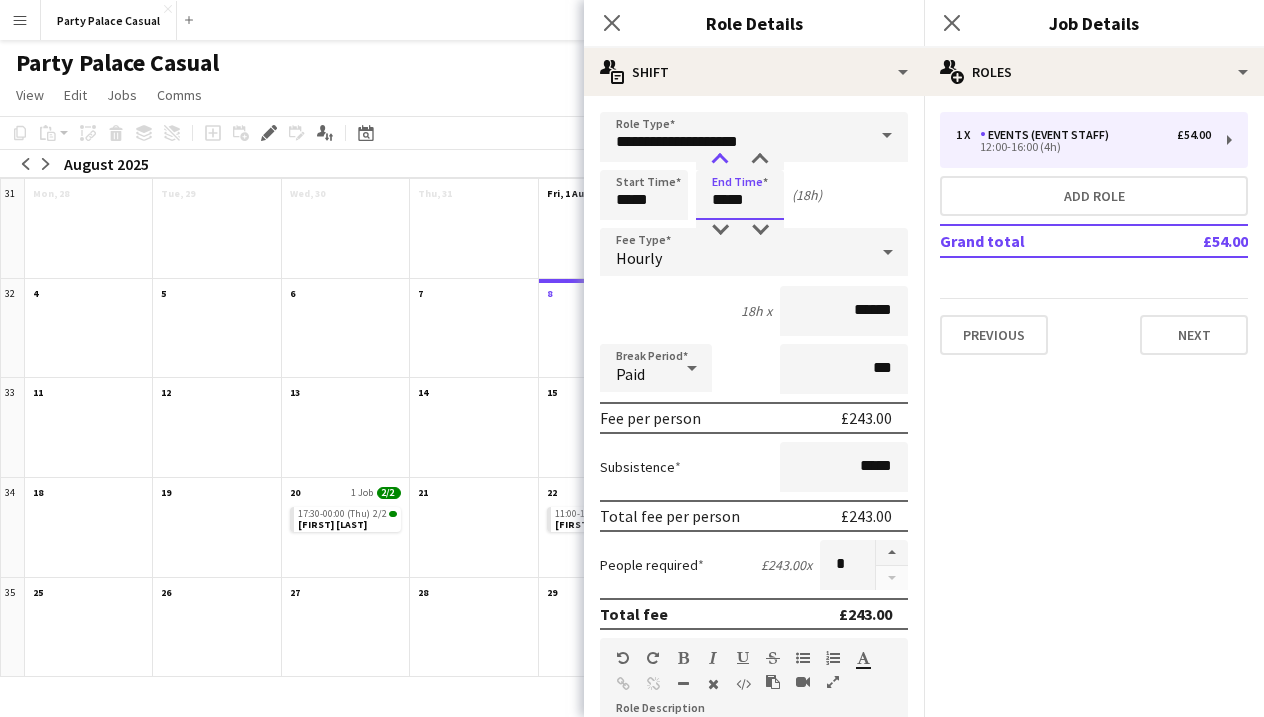 click at bounding box center (720, 160) 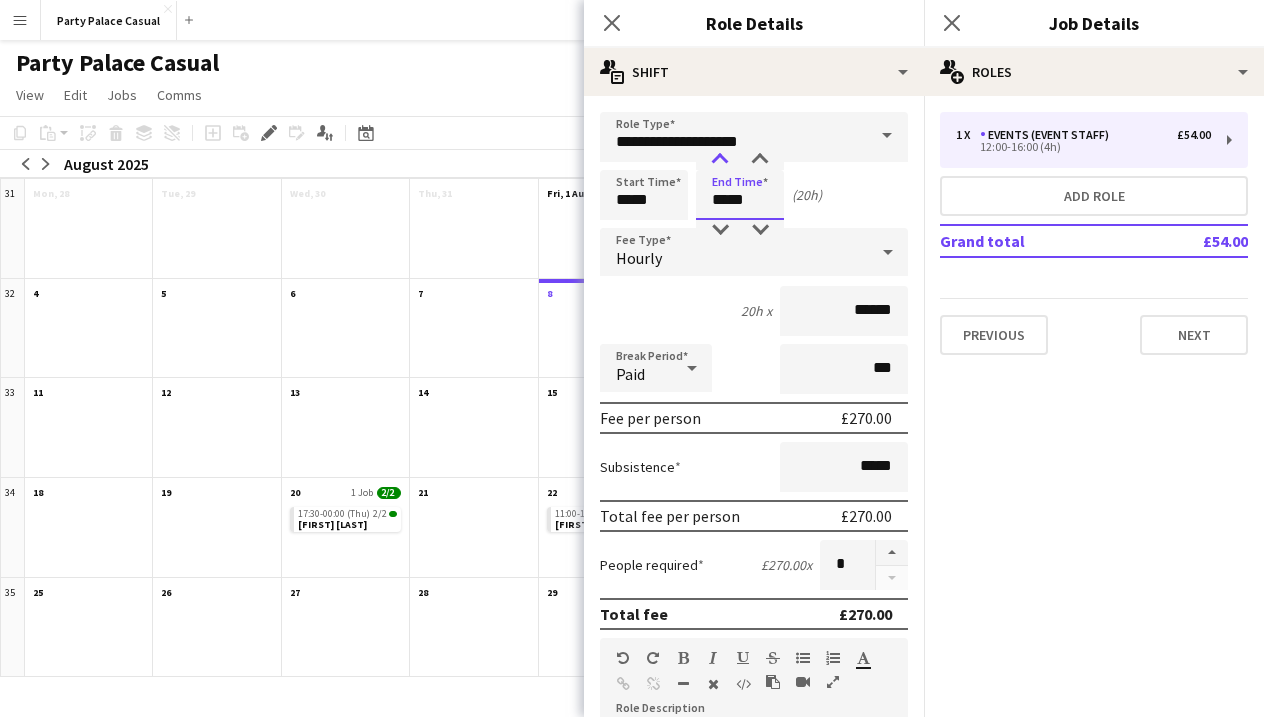 click at bounding box center [720, 160] 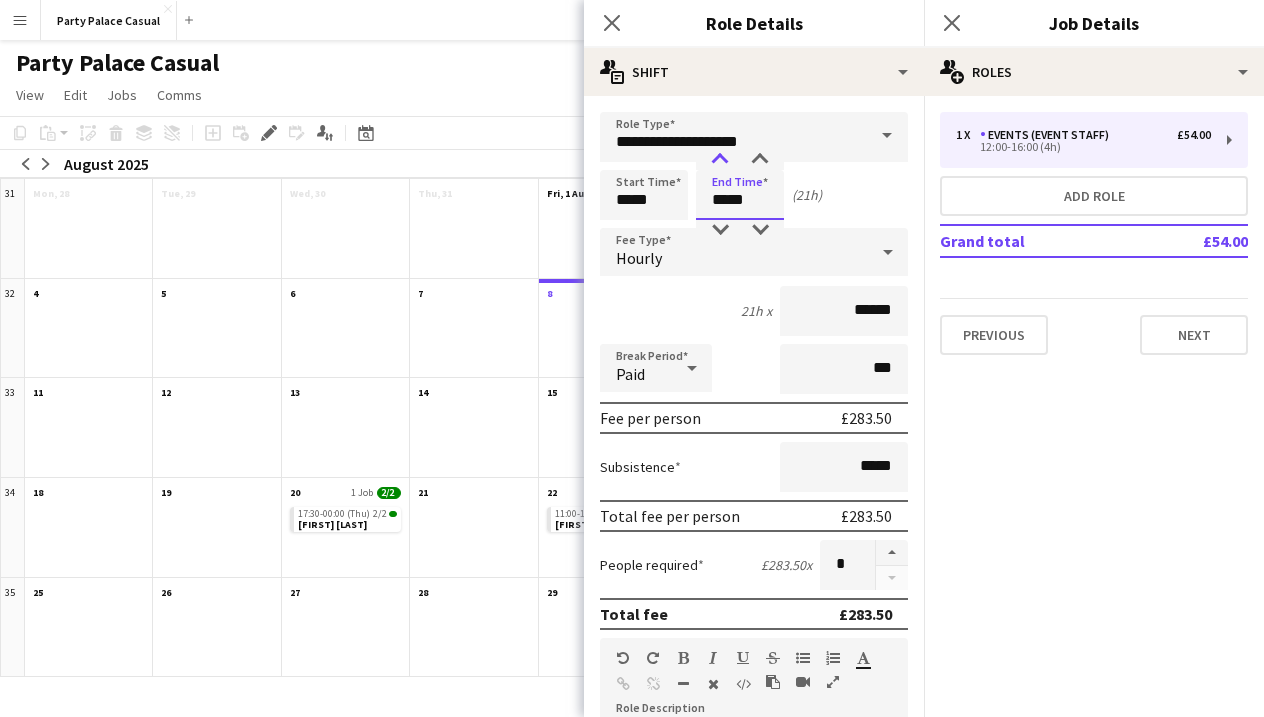click at bounding box center (720, 160) 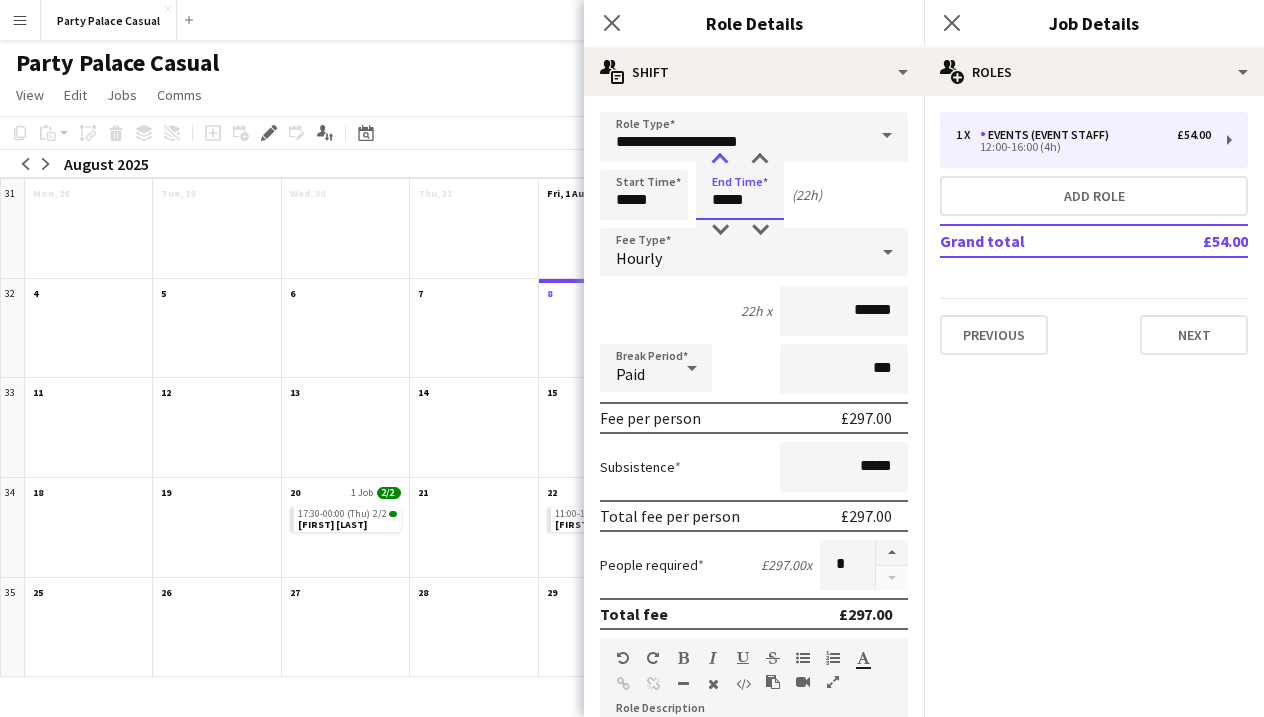 click at bounding box center (720, 160) 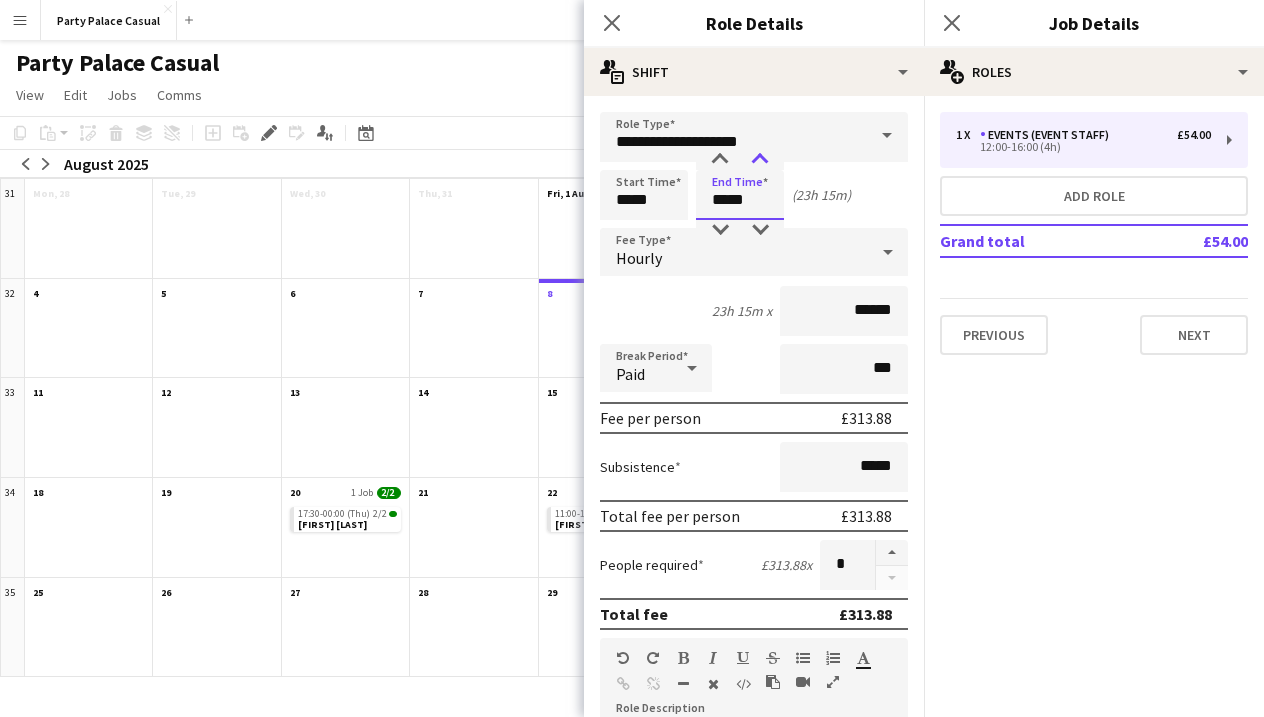 click at bounding box center (760, 160) 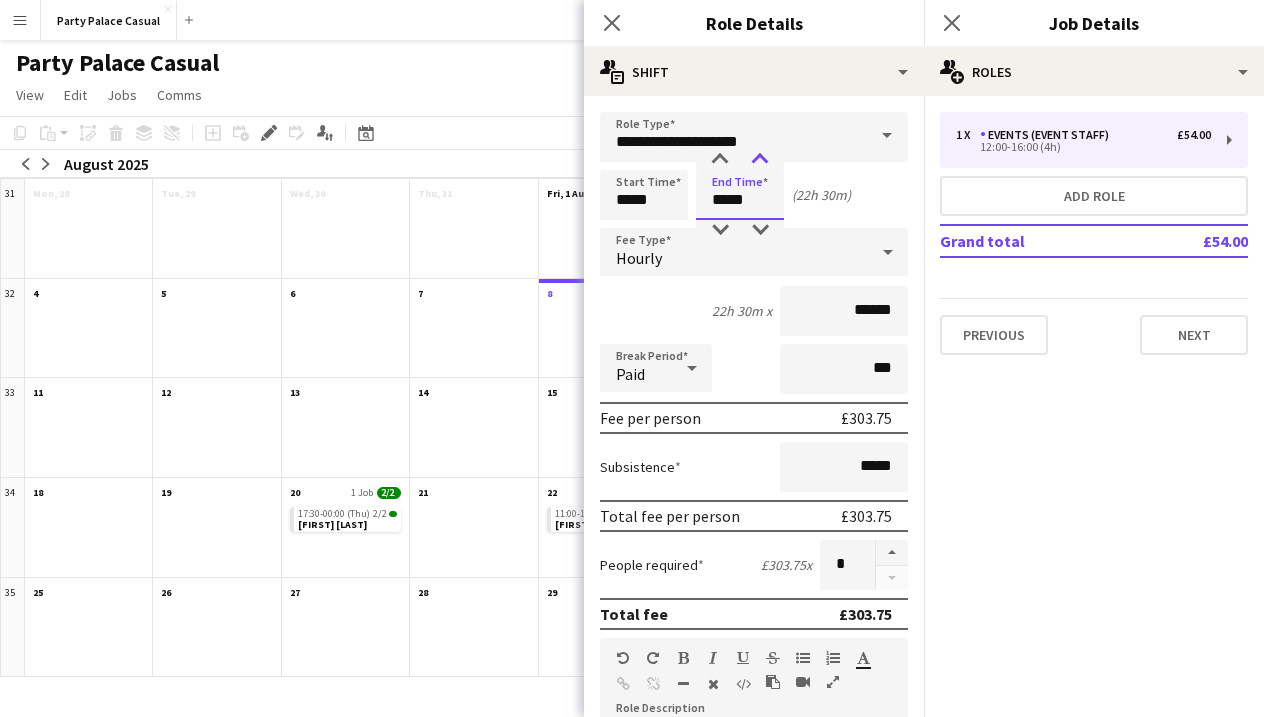 click at bounding box center (760, 160) 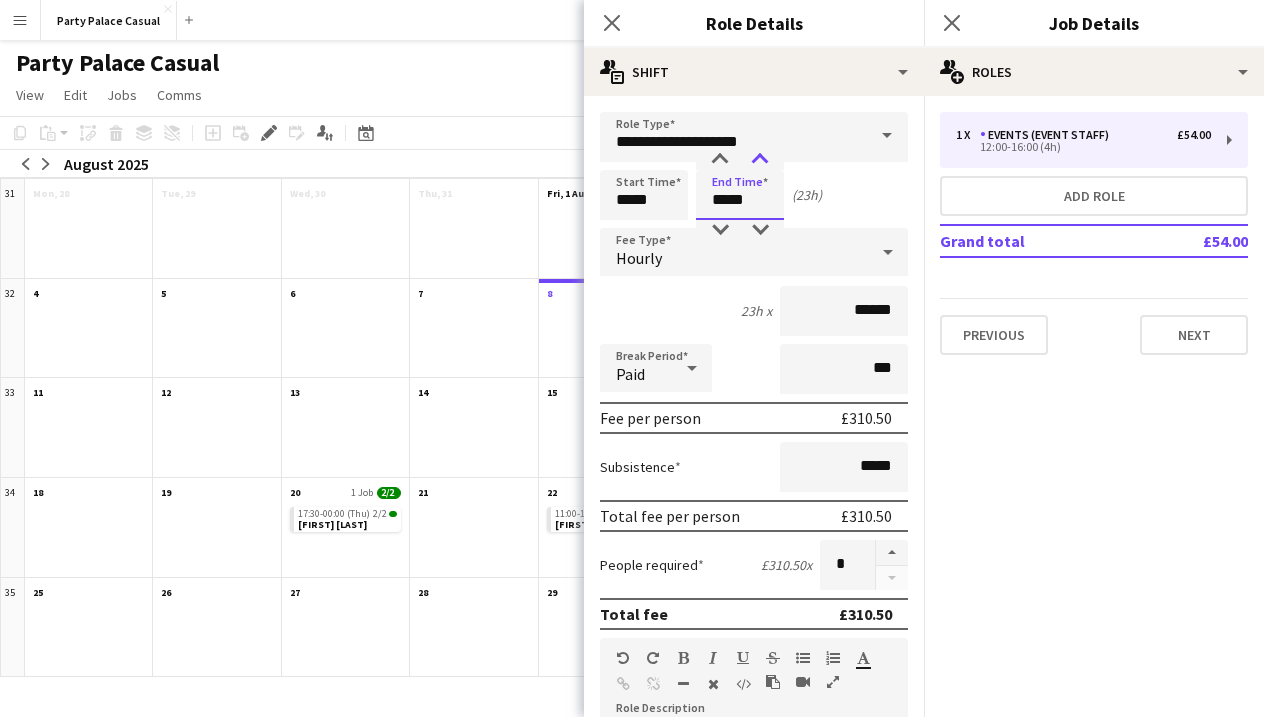 click at bounding box center (760, 160) 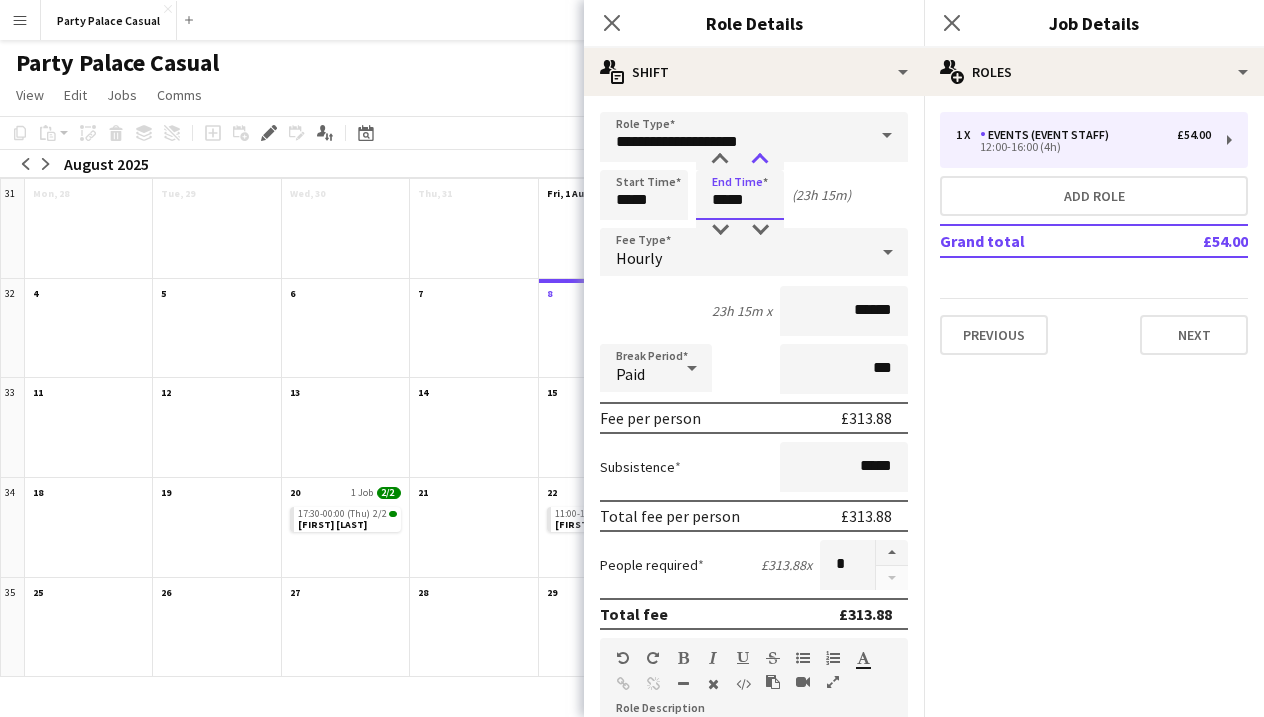 click at bounding box center [760, 160] 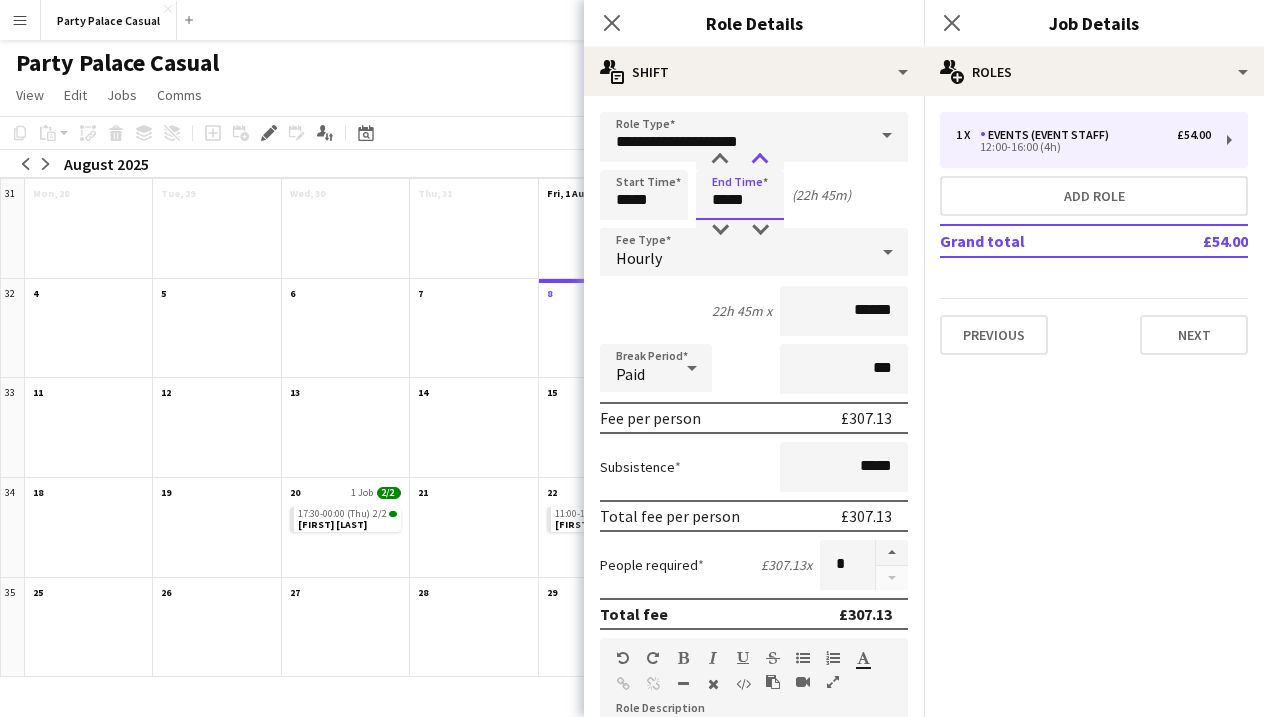 click at bounding box center [760, 160] 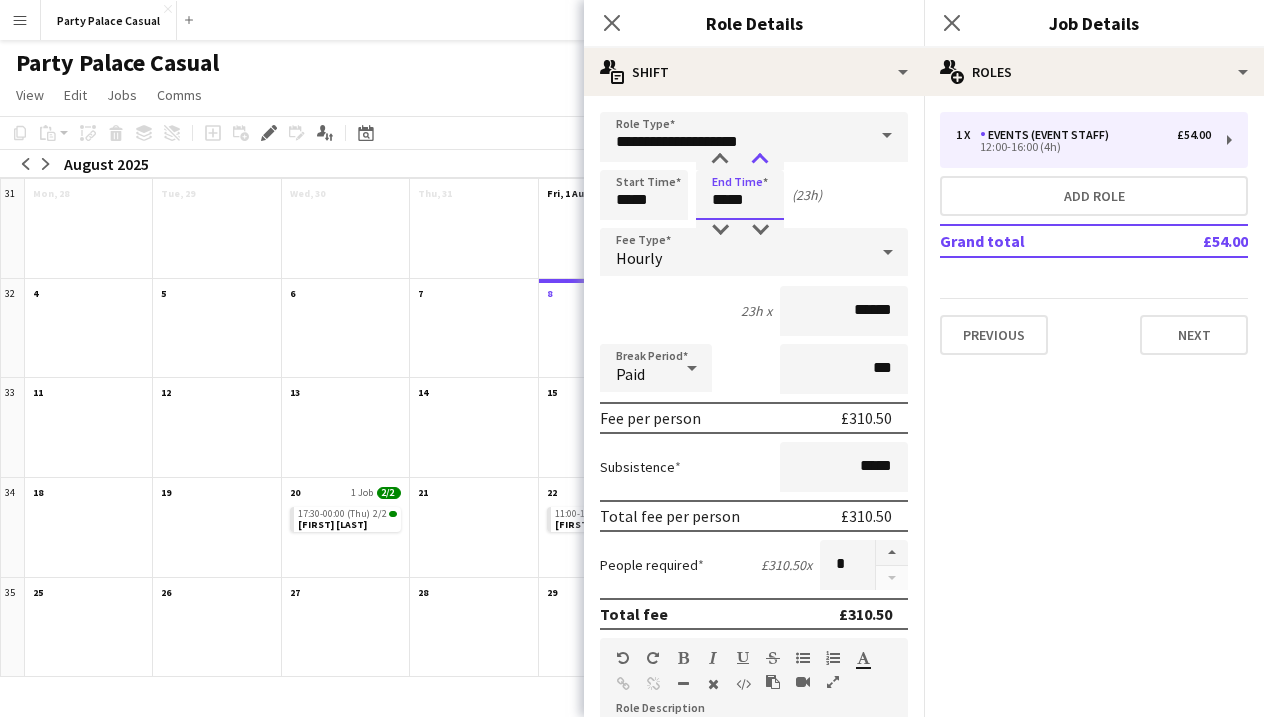 click at bounding box center [760, 160] 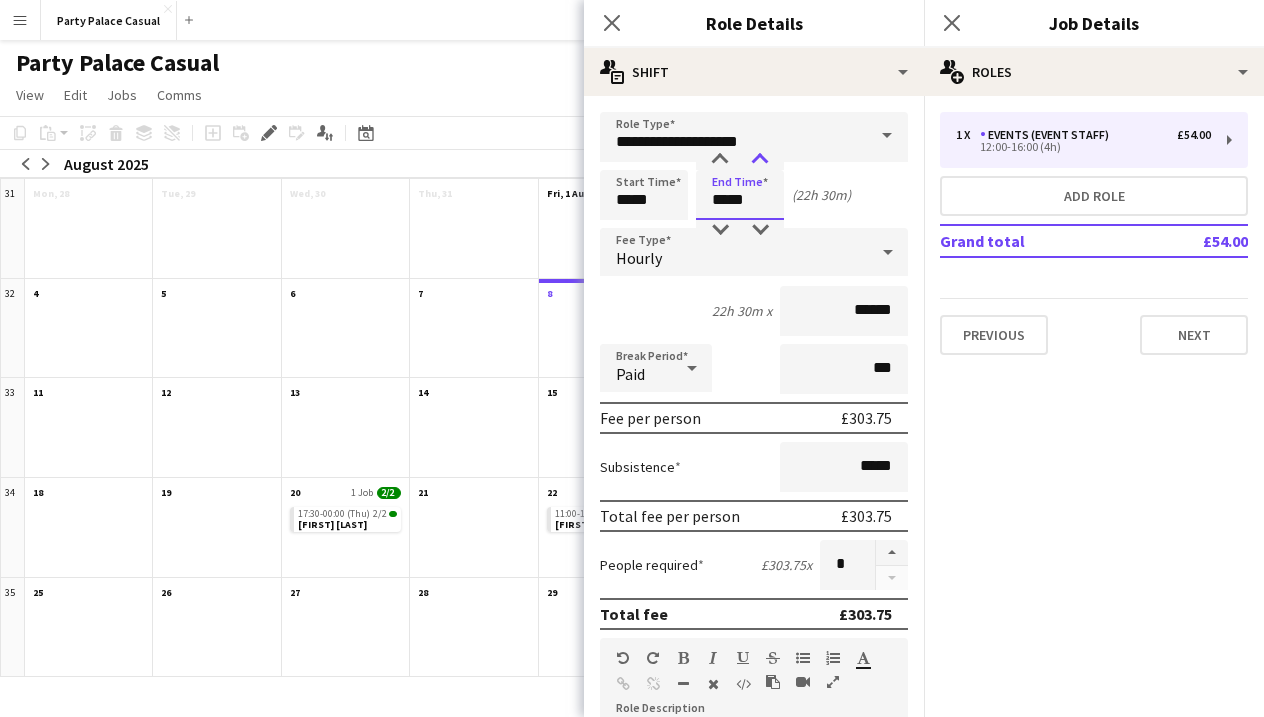 click at bounding box center (760, 160) 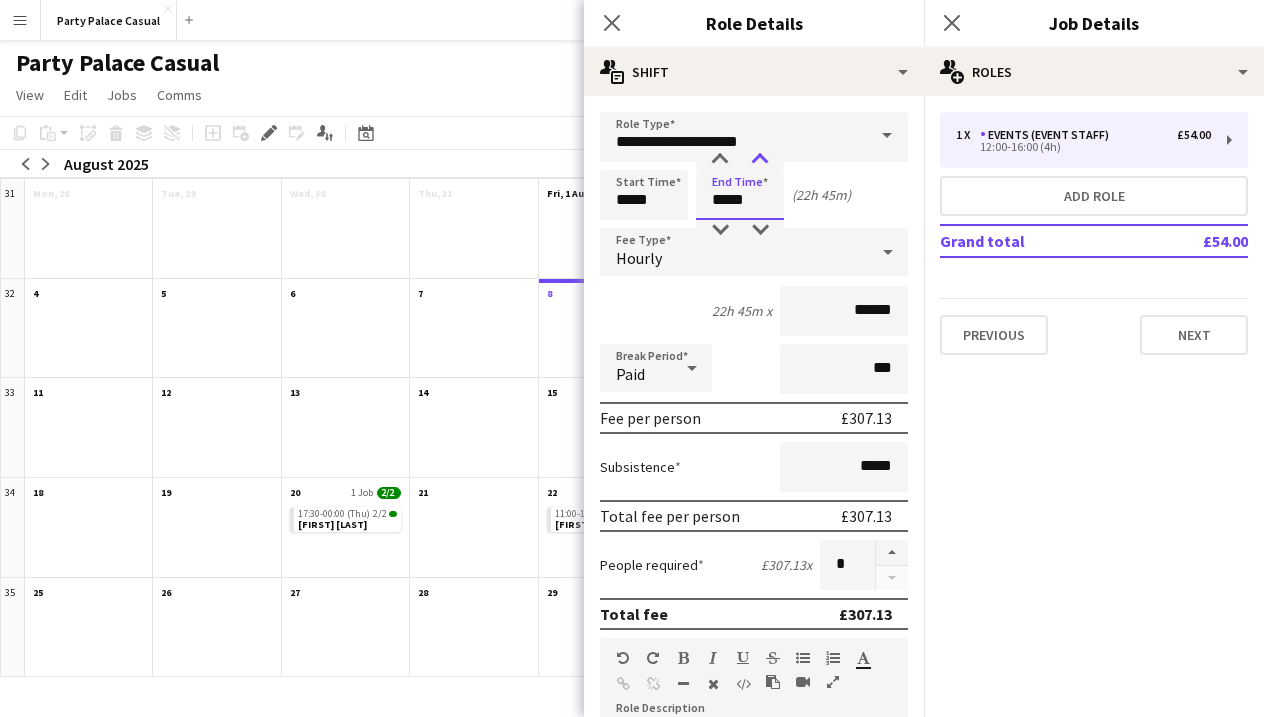 click at bounding box center [760, 160] 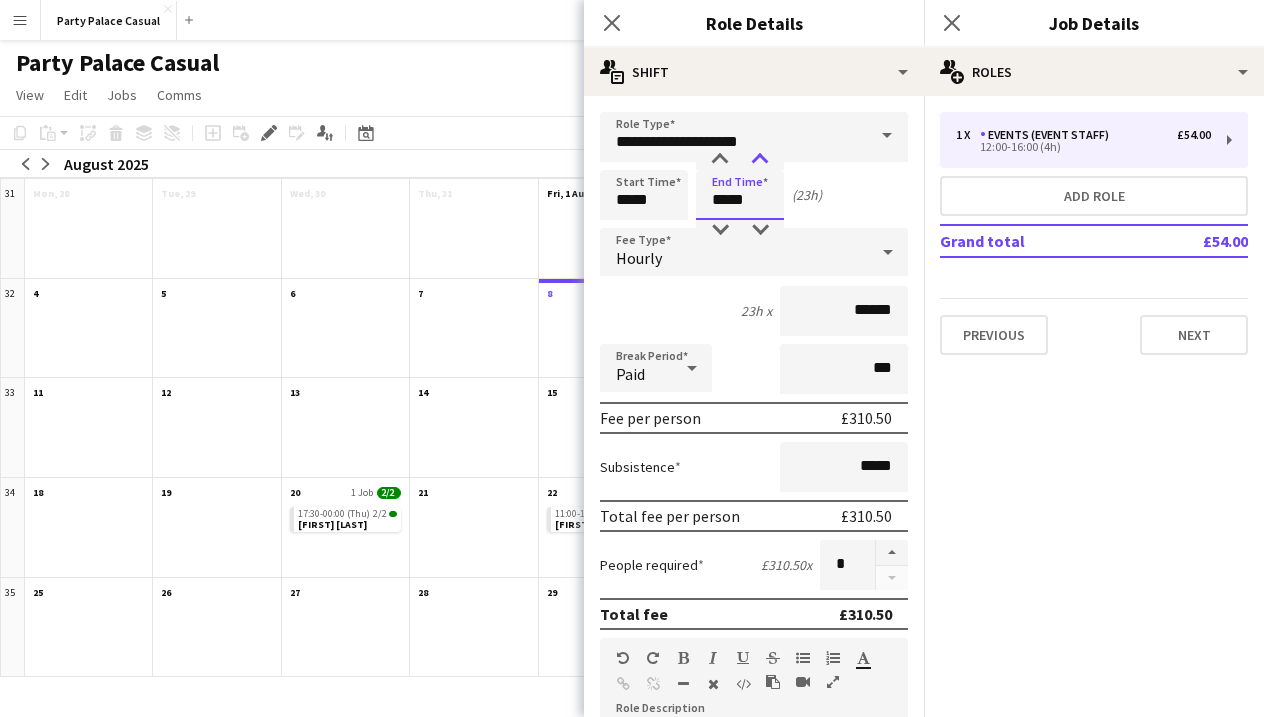click at bounding box center [760, 160] 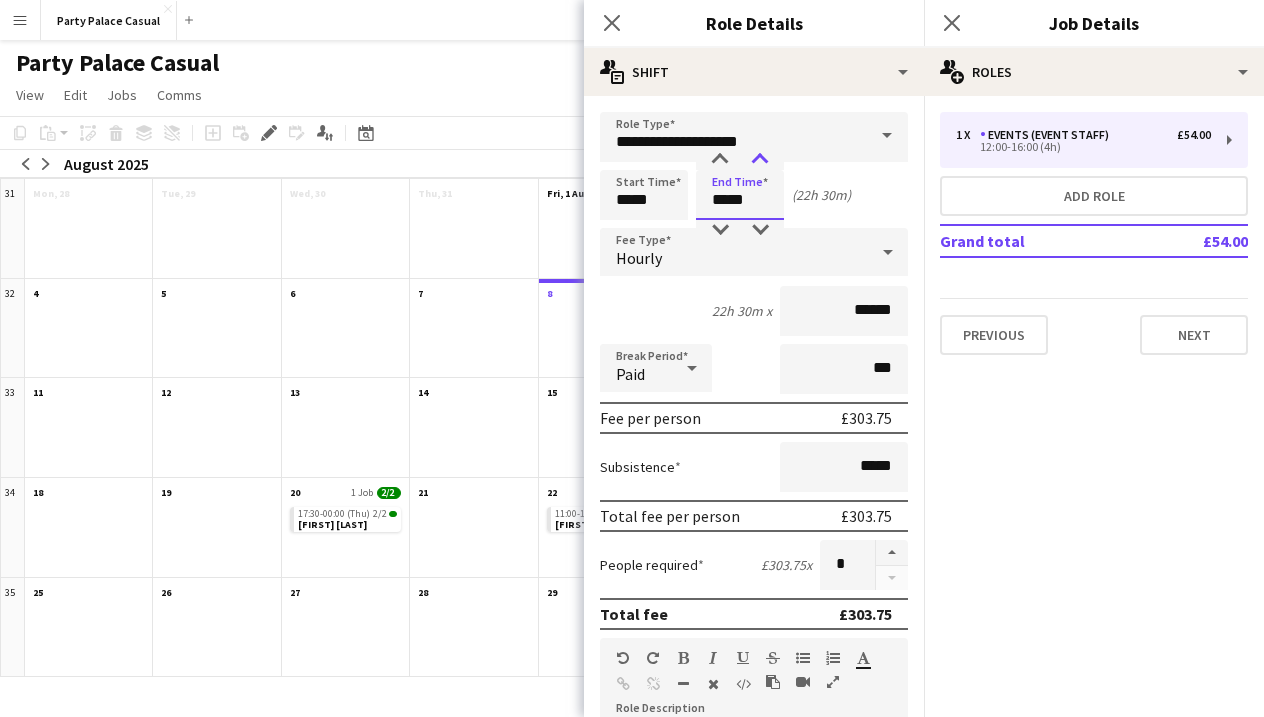 click at bounding box center [760, 160] 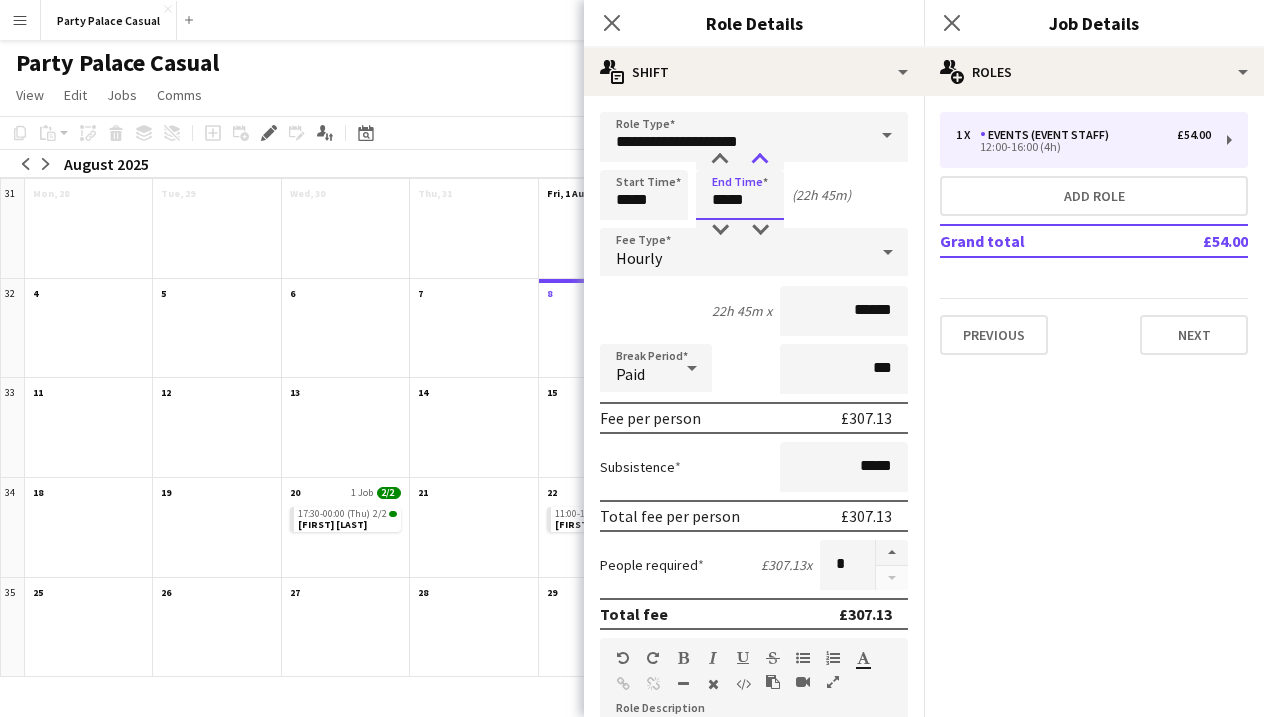 click at bounding box center (760, 160) 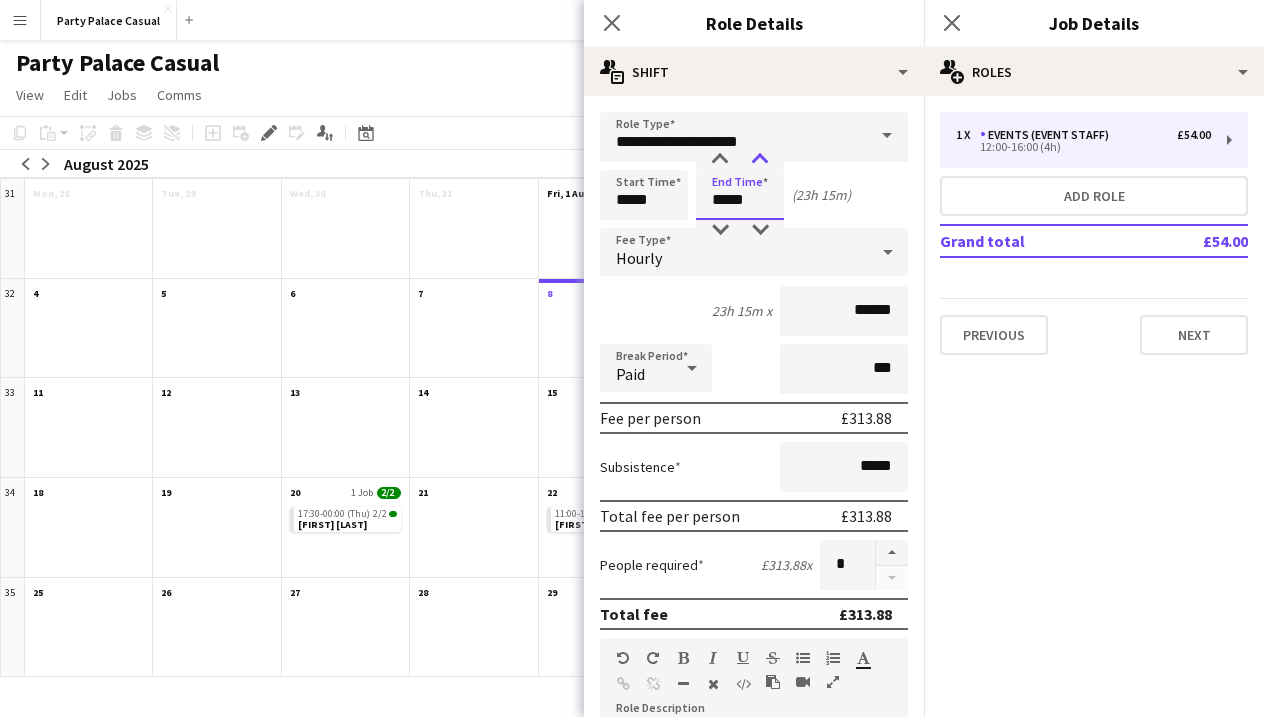 click at bounding box center [760, 160] 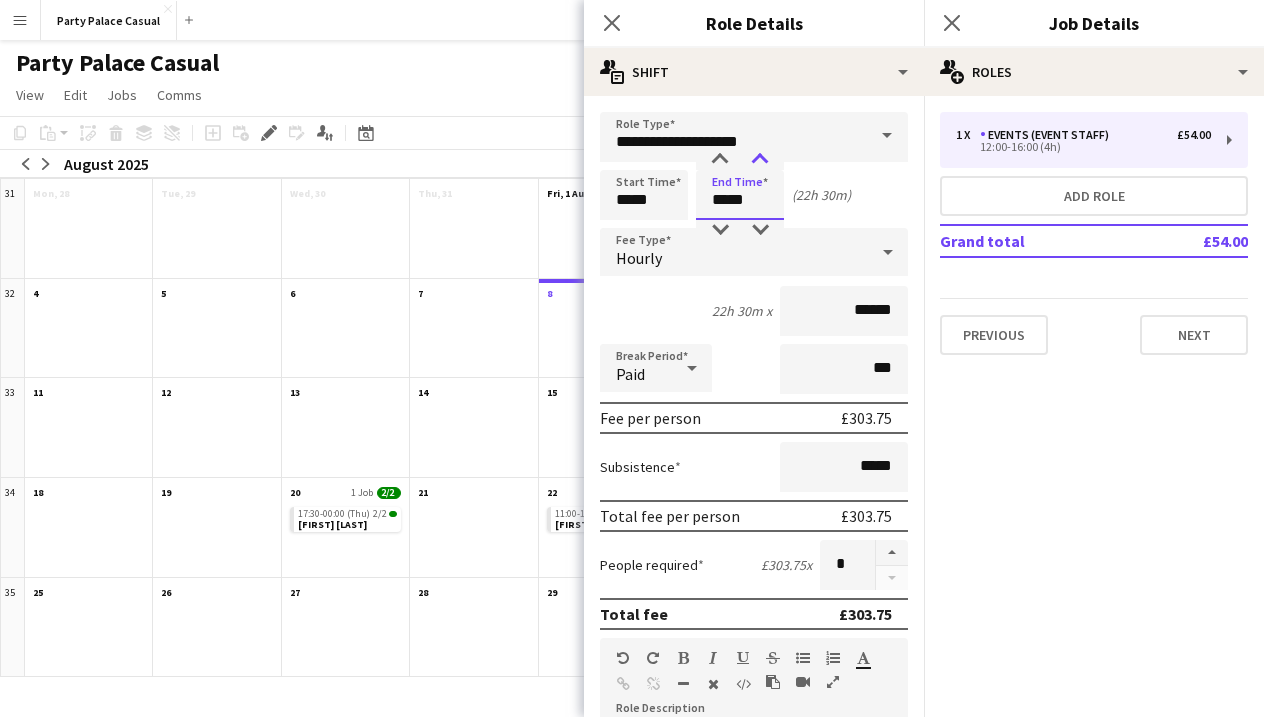 click at bounding box center (760, 160) 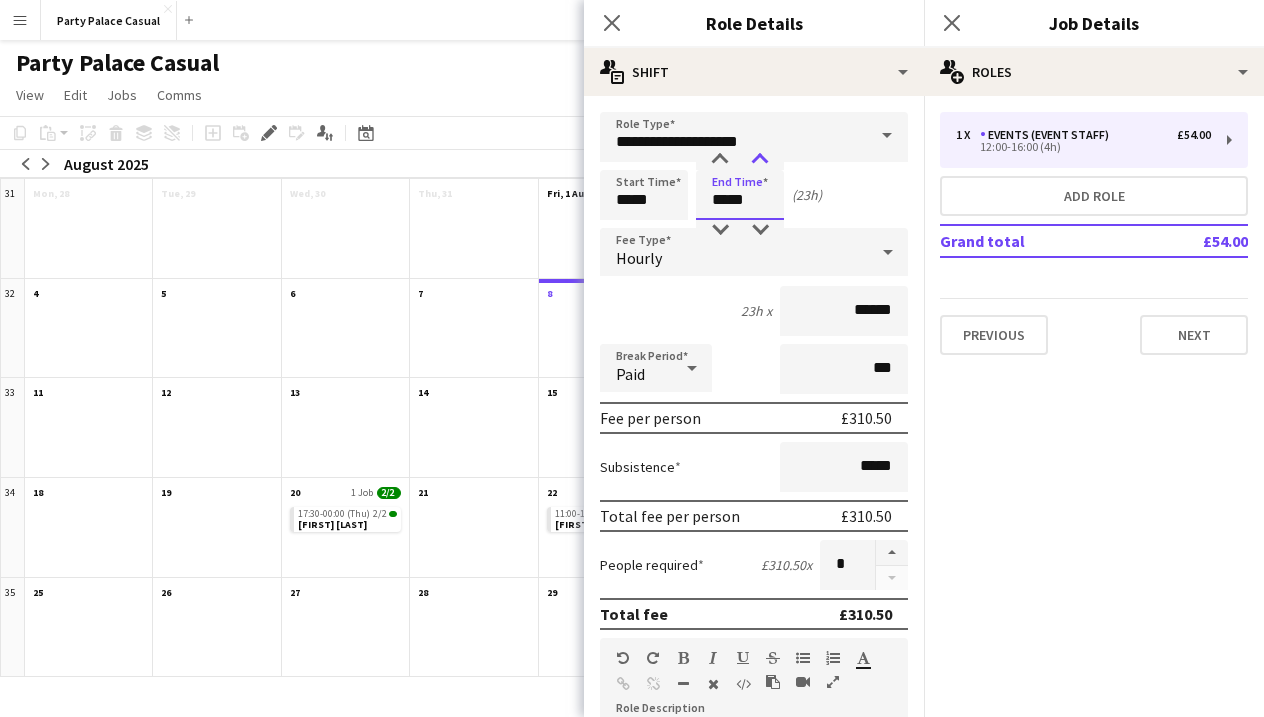 click at bounding box center (760, 160) 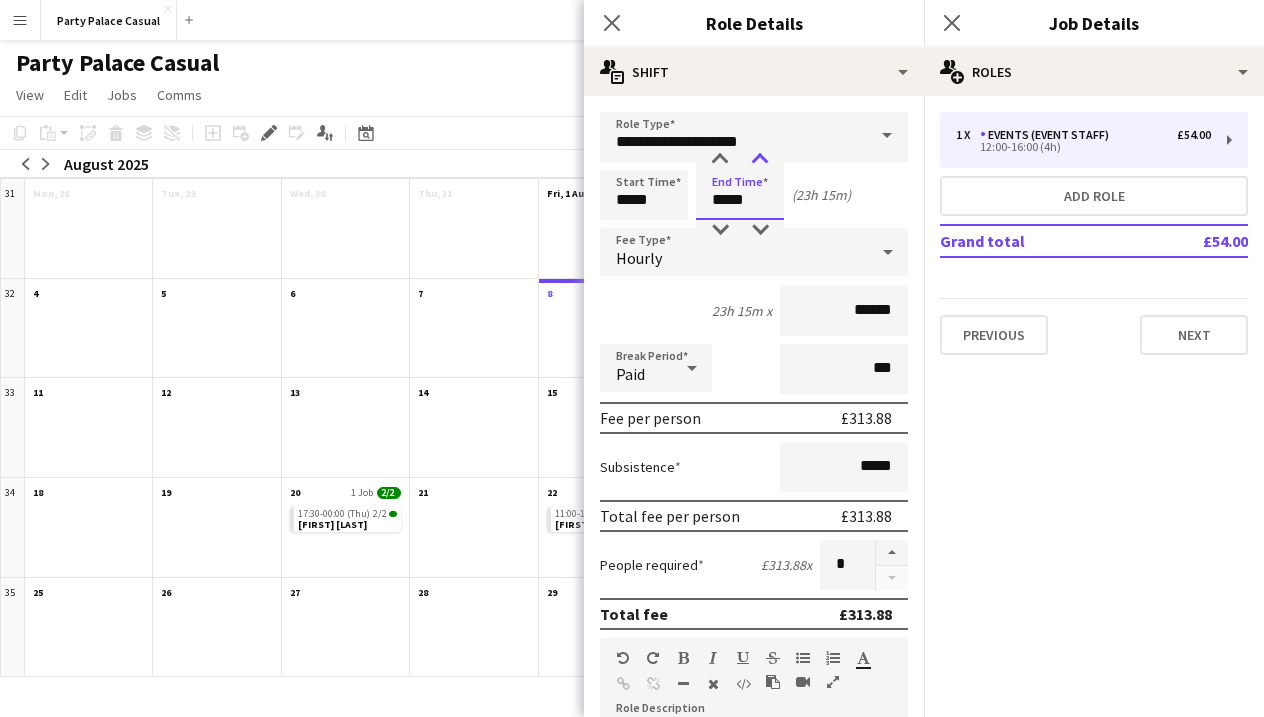 click at bounding box center (760, 160) 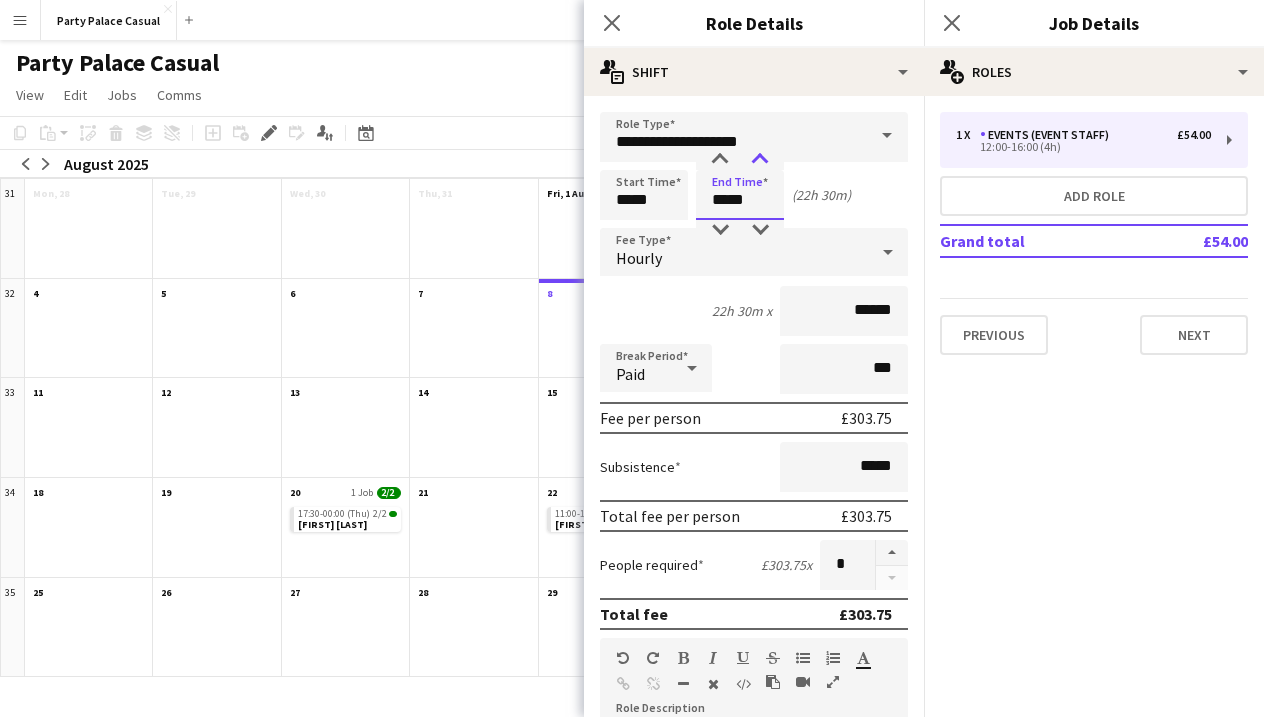 click at bounding box center (760, 160) 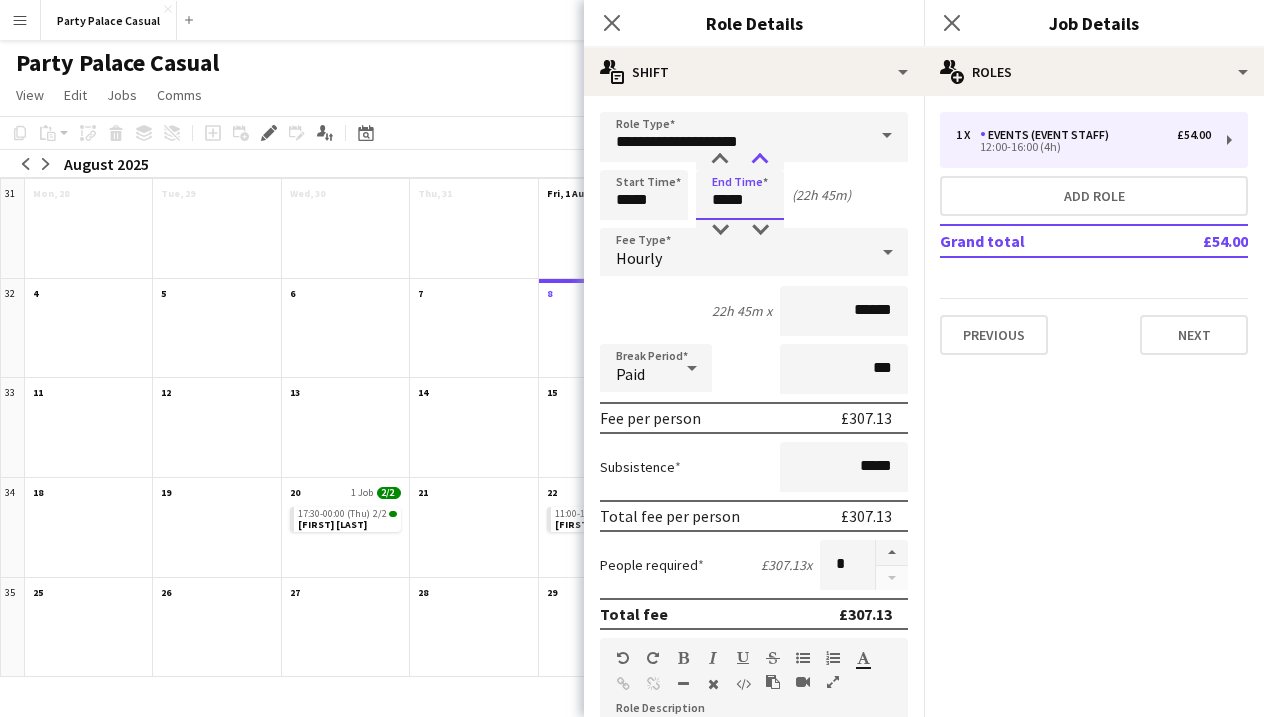click at bounding box center [760, 160] 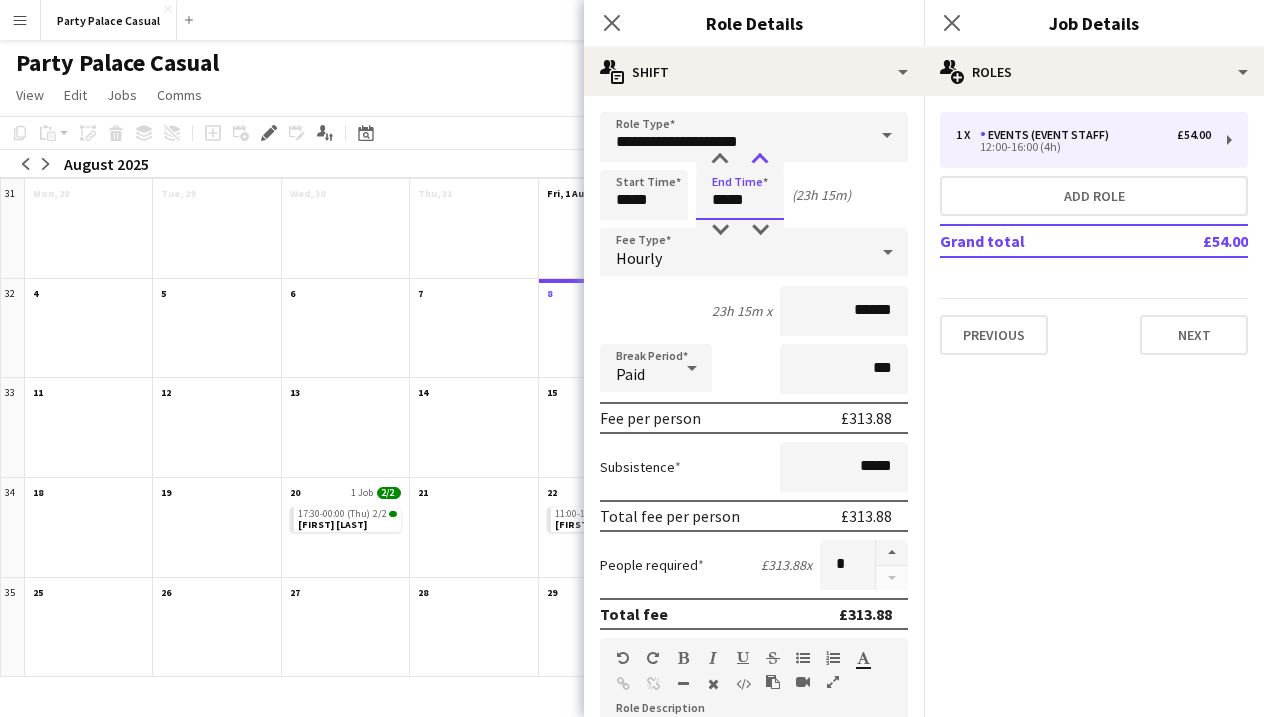 click at bounding box center [760, 160] 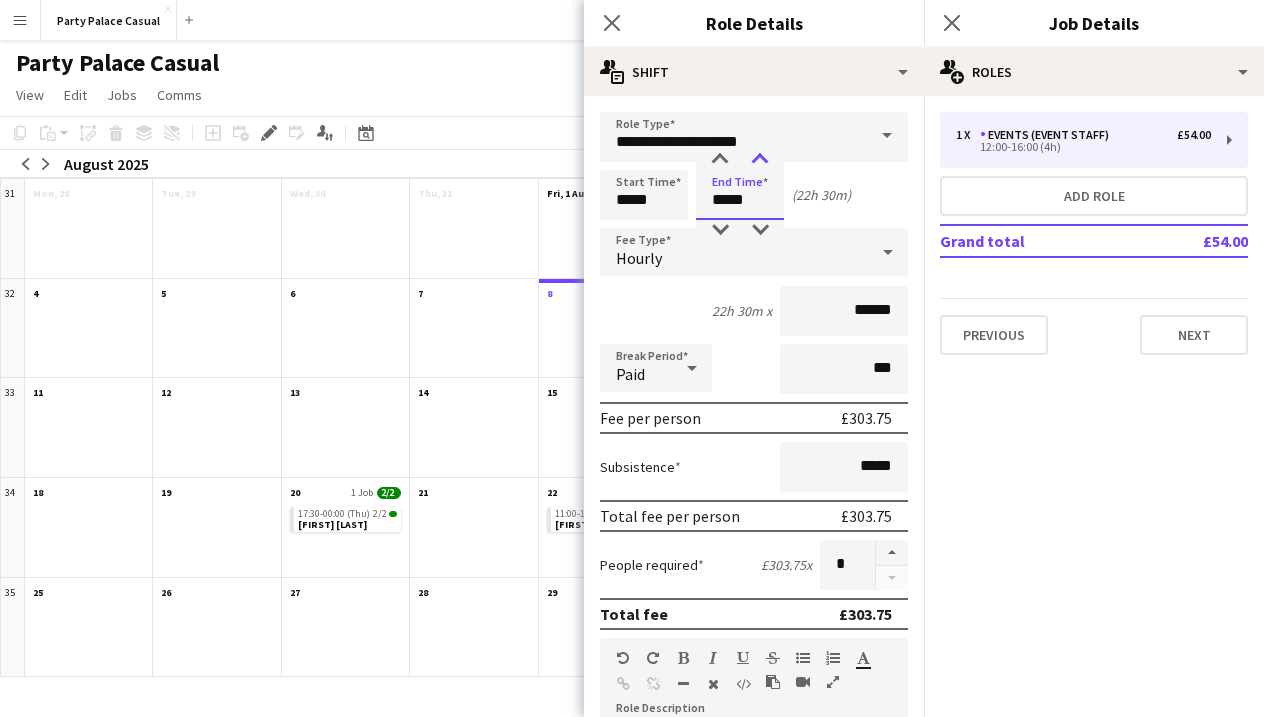 click at bounding box center [760, 160] 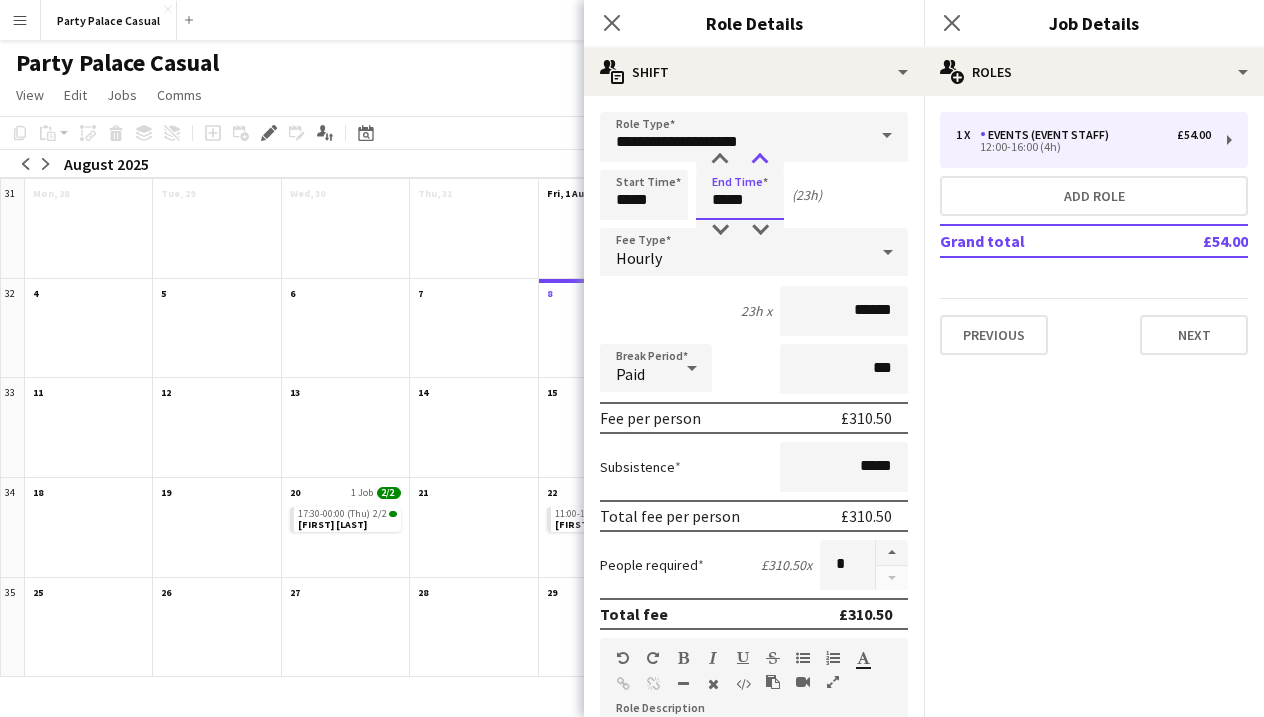 click at bounding box center (760, 160) 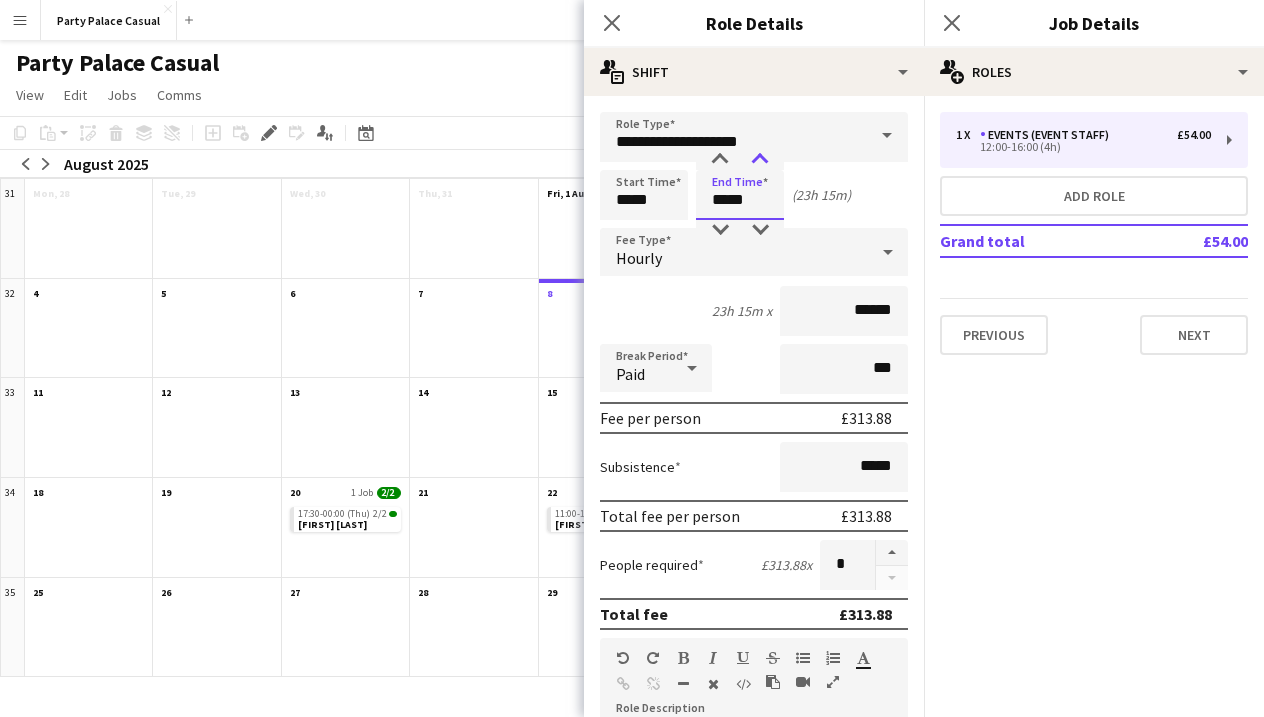 click at bounding box center (760, 160) 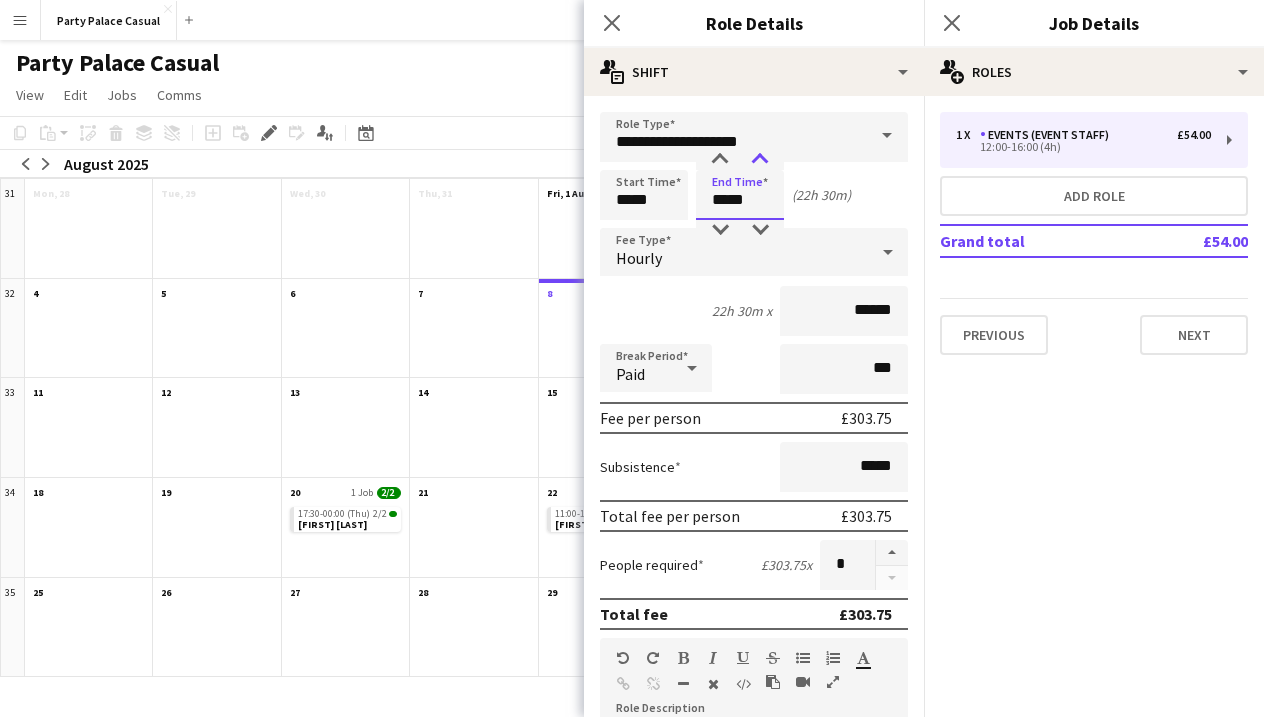 click at bounding box center (760, 160) 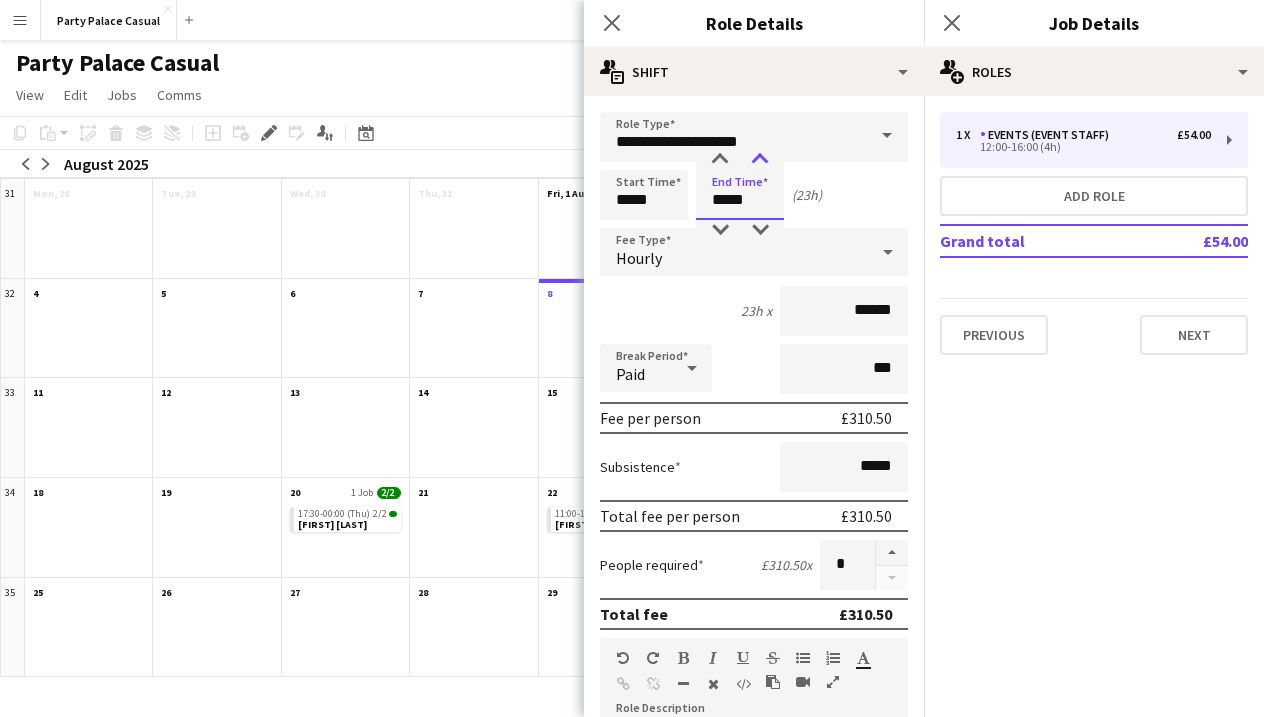 click at bounding box center (760, 160) 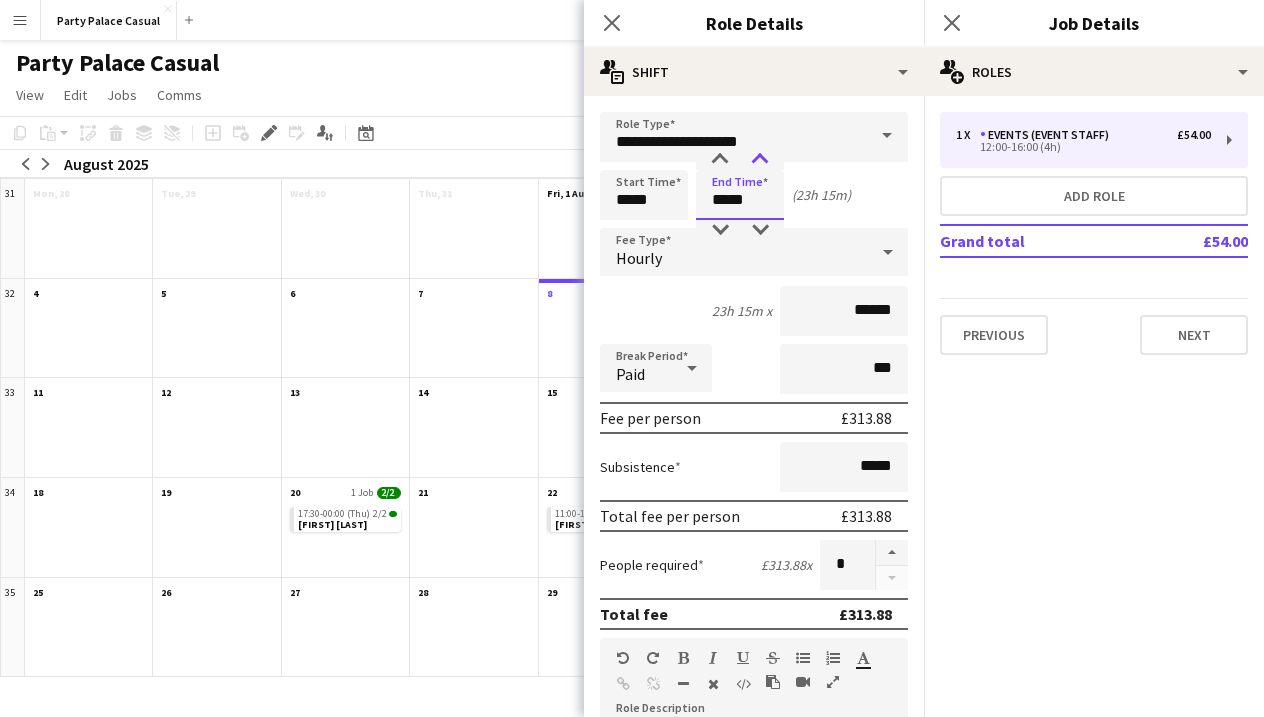 click at bounding box center [760, 160] 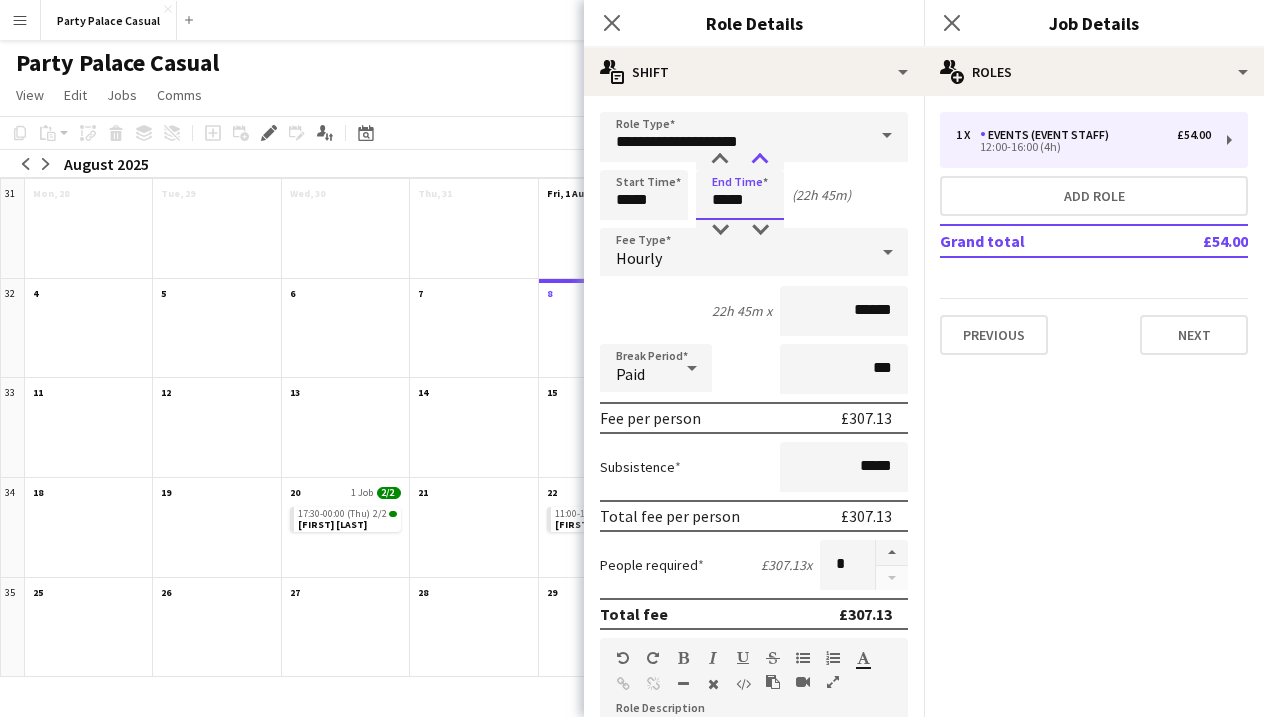 click at bounding box center (760, 160) 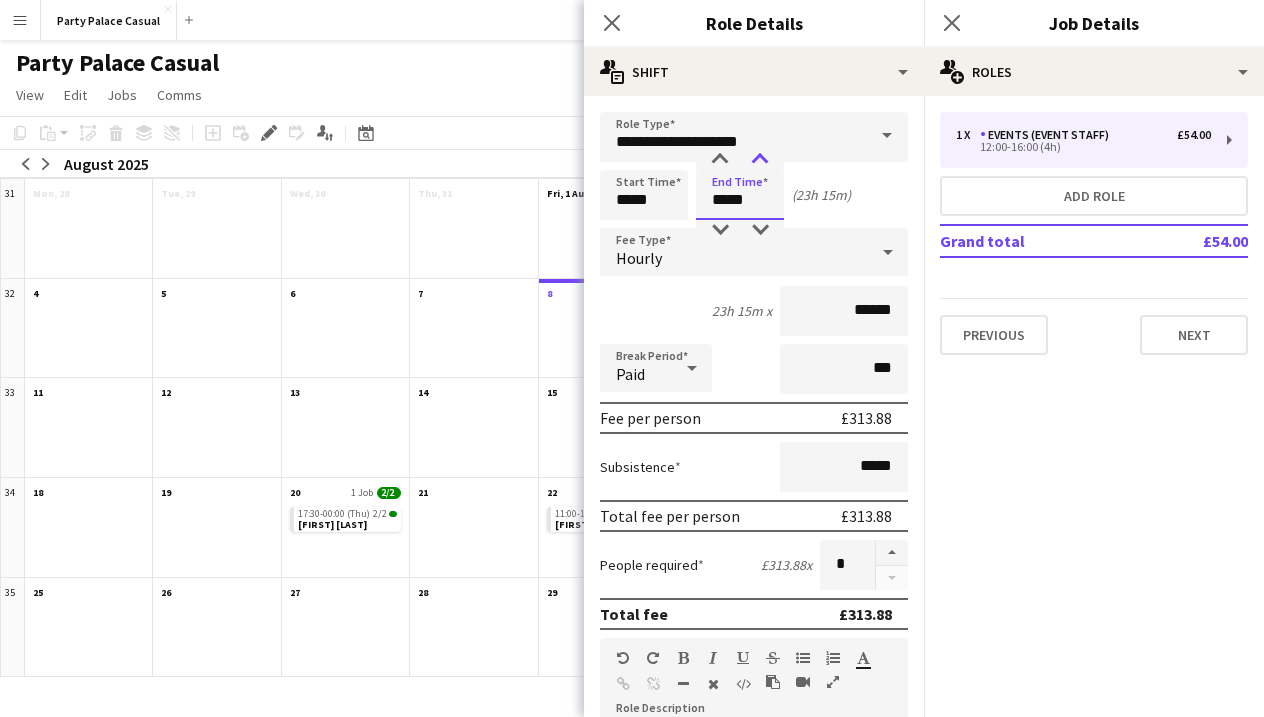 click at bounding box center (760, 160) 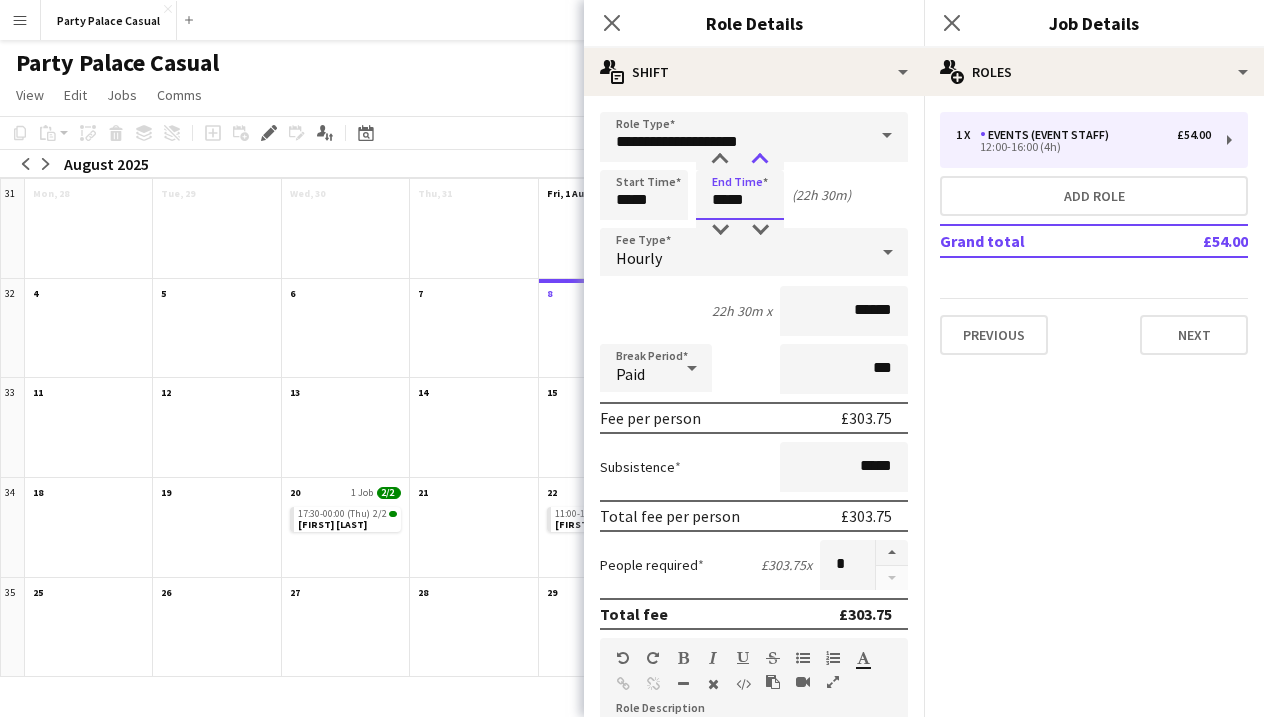 click at bounding box center [760, 160] 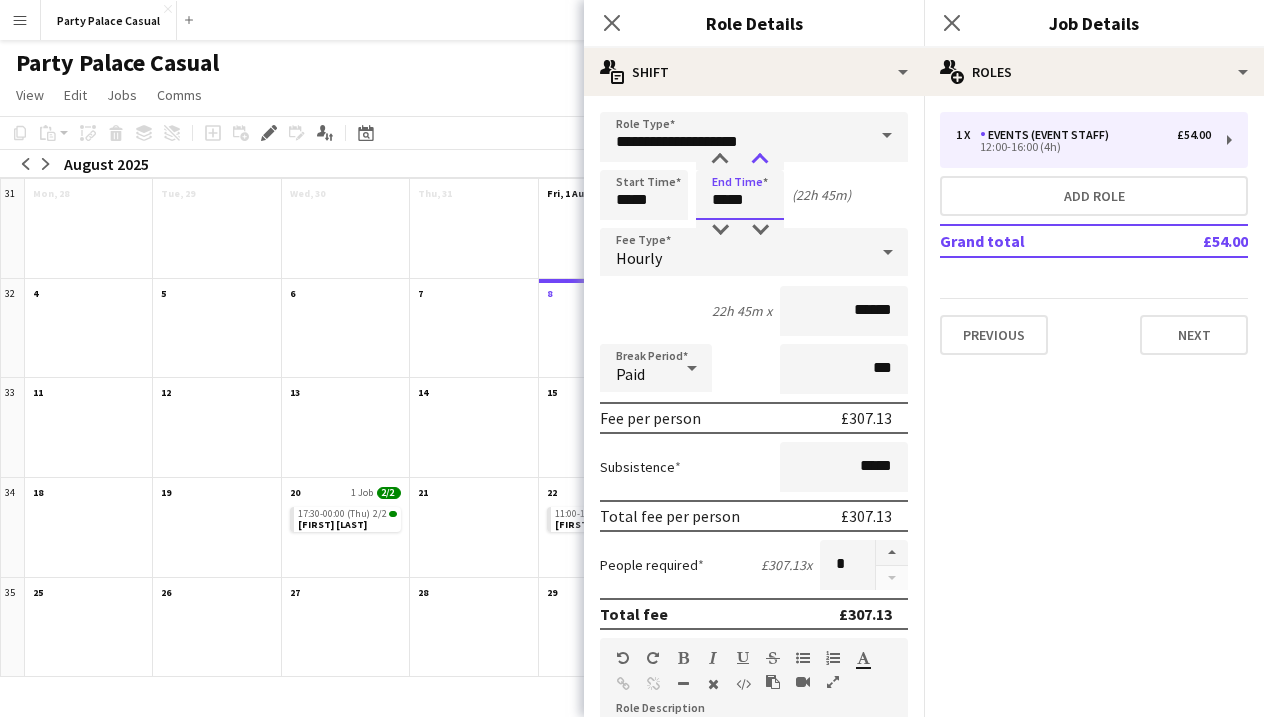 click at bounding box center (760, 160) 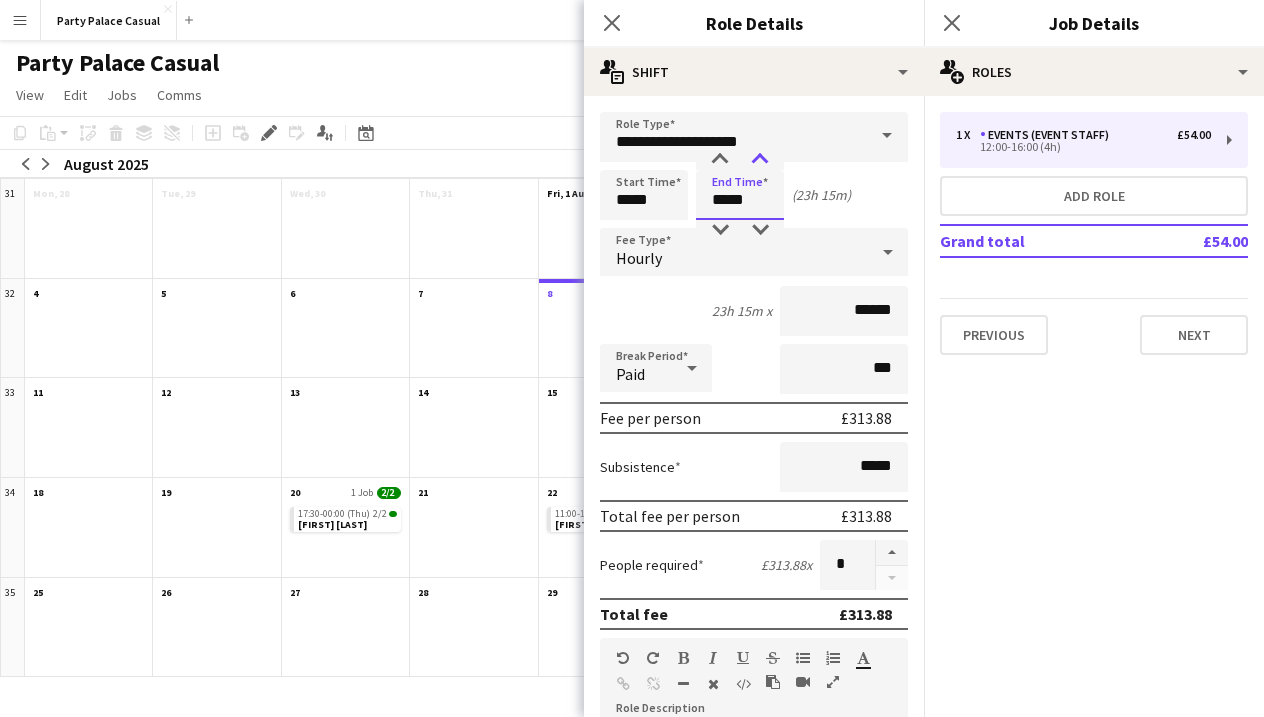 click at bounding box center [760, 160] 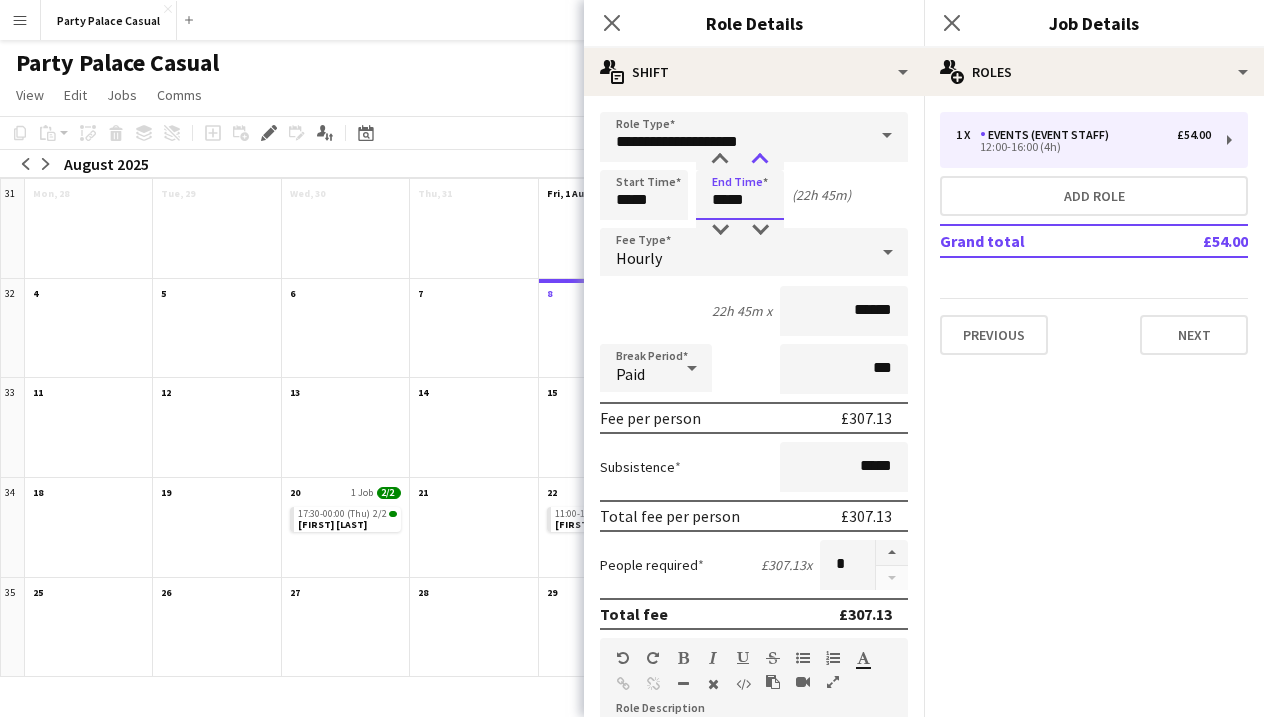 click at bounding box center [760, 160] 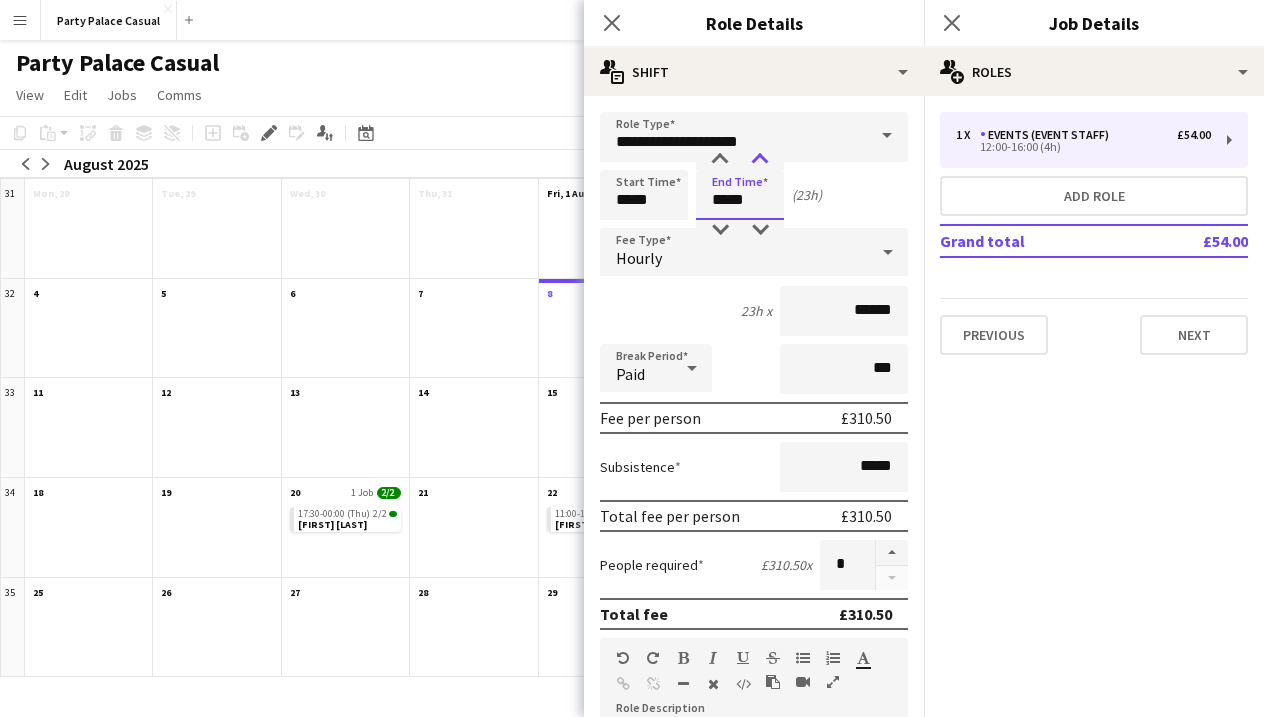 click at bounding box center [760, 160] 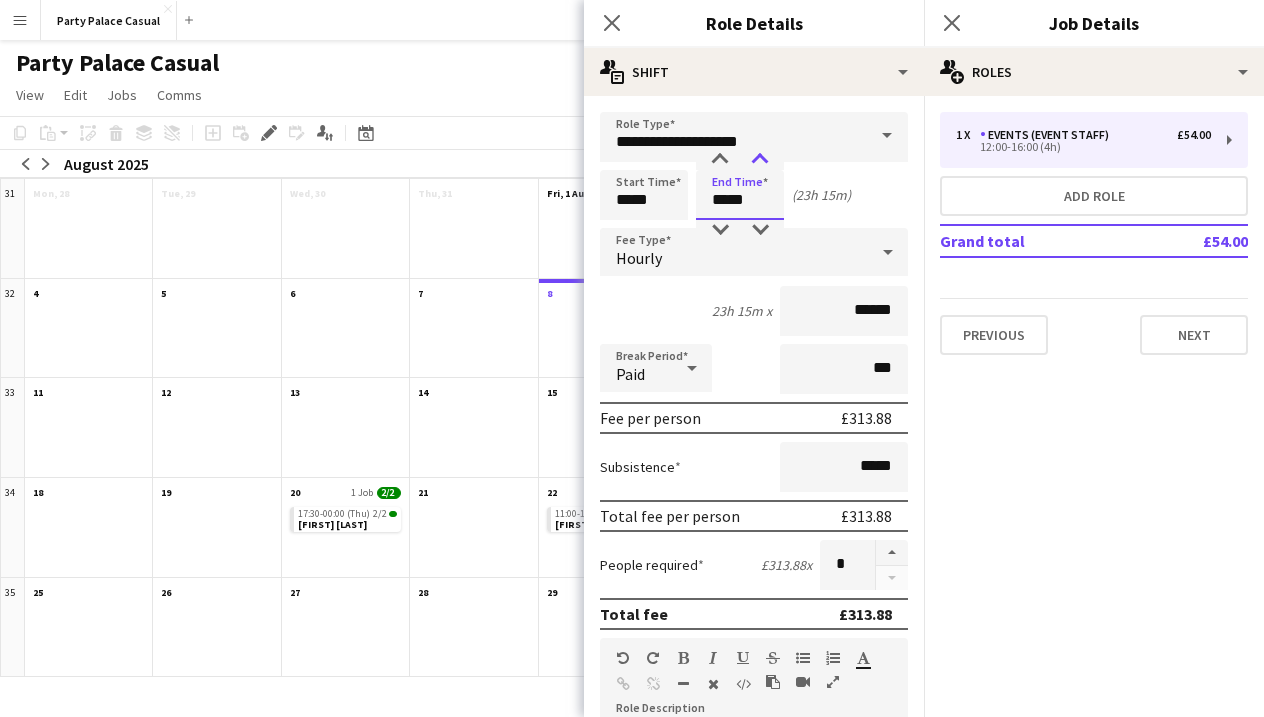 click at bounding box center [760, 160] 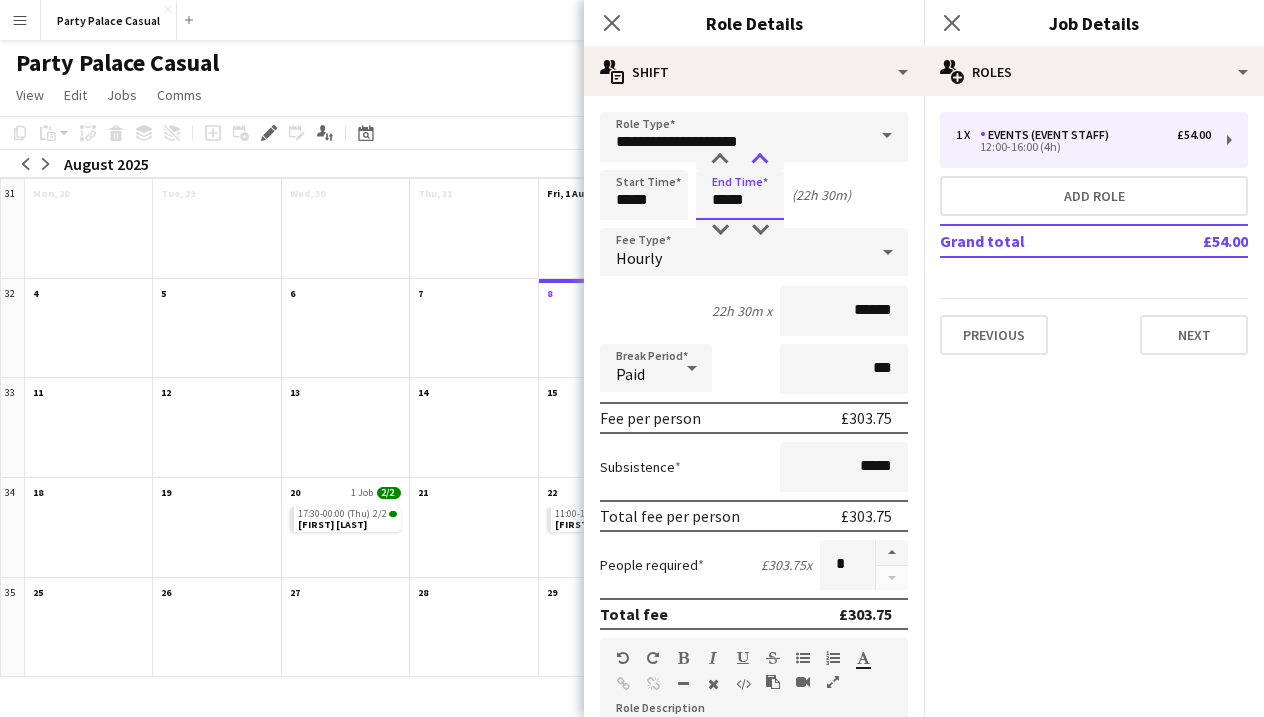 click at bounding box center [760, 160] 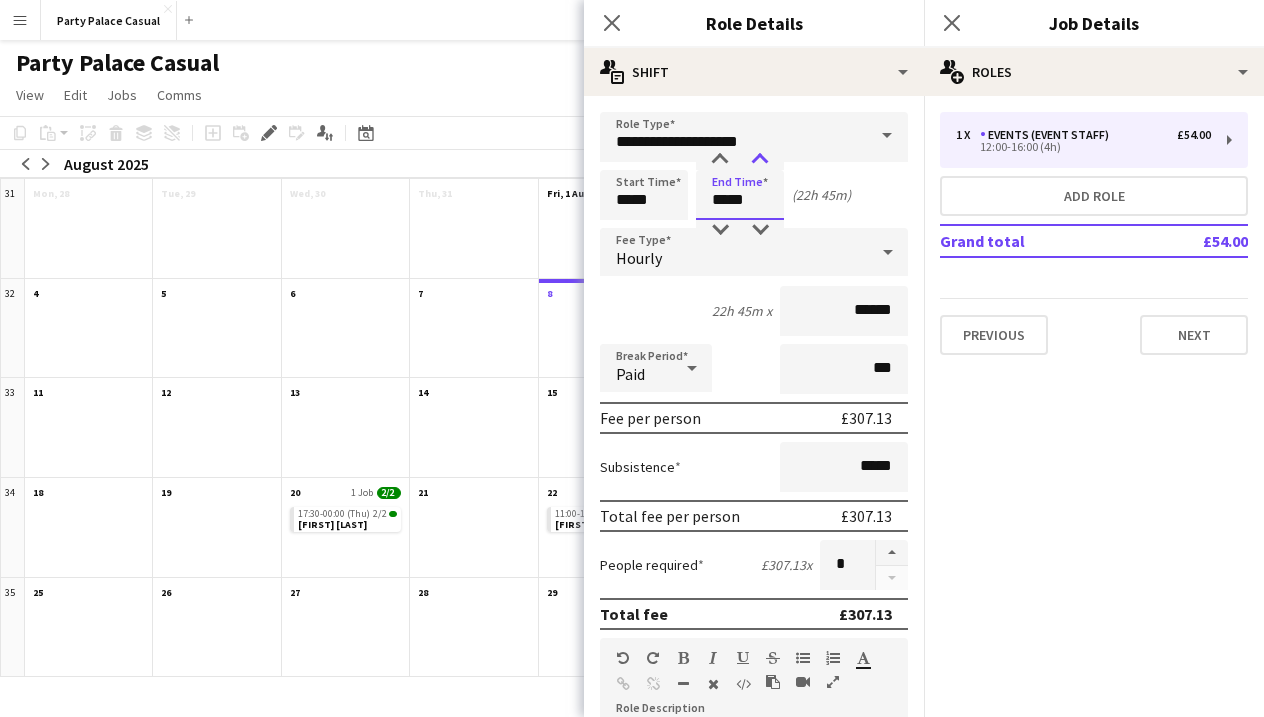 click at bounding box center [760, 160] 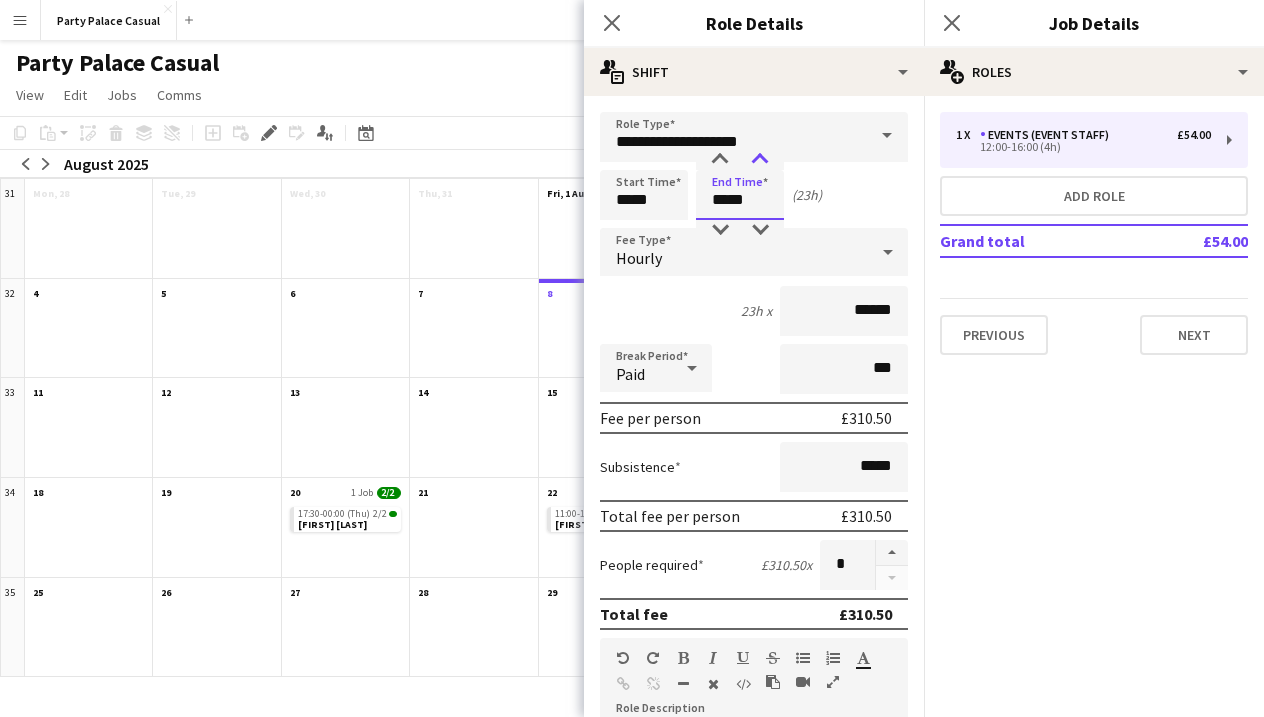 click at bounding box center (760, 160) 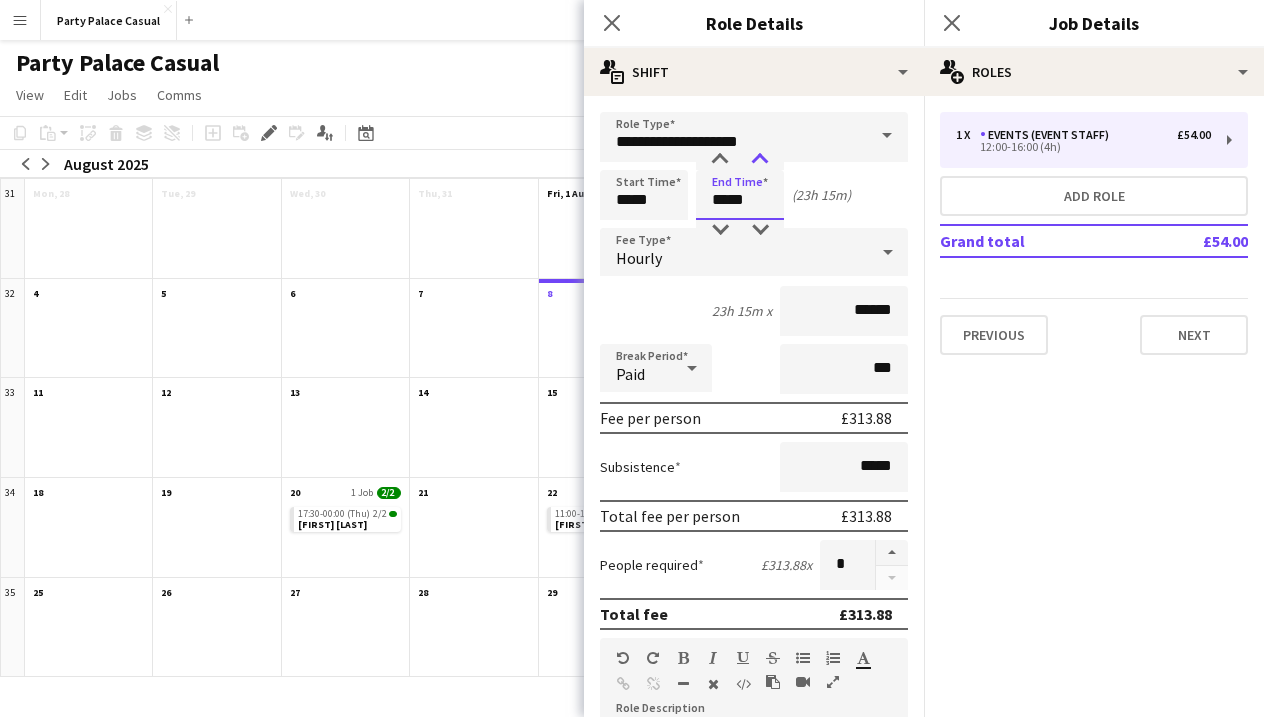 click at bounding box center (760, 160) 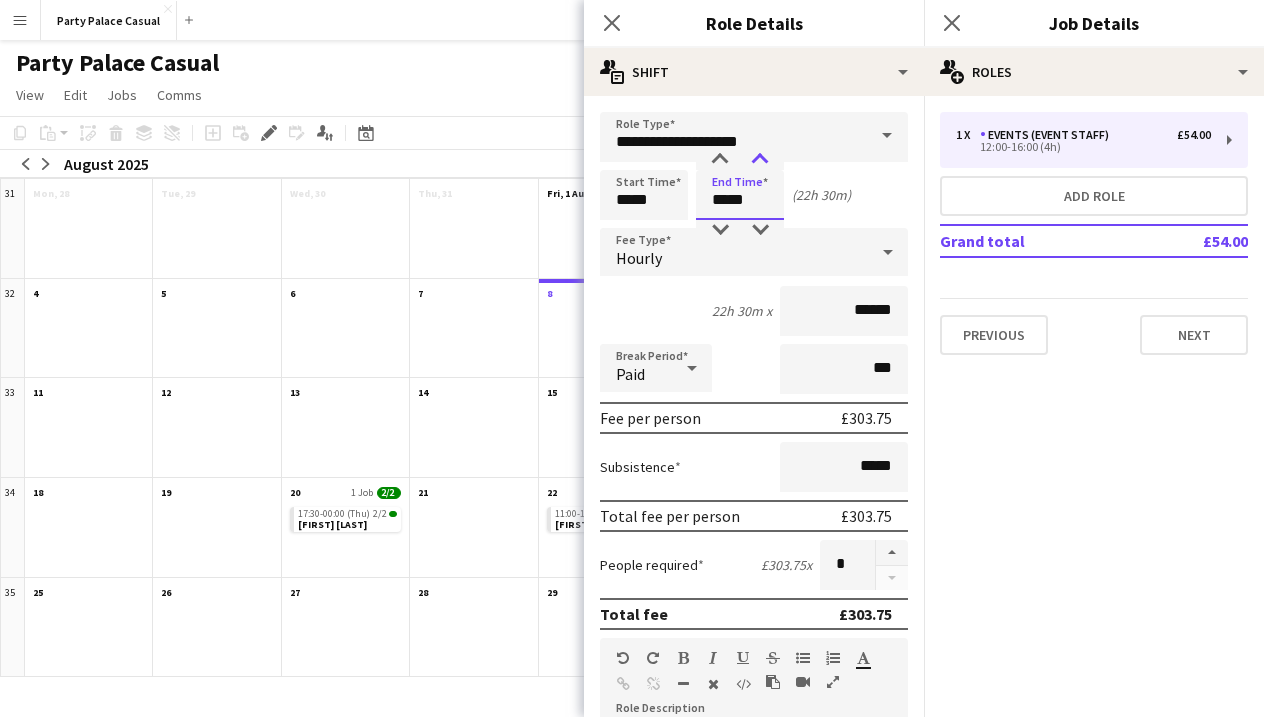 click at bounding box center (760, 160) 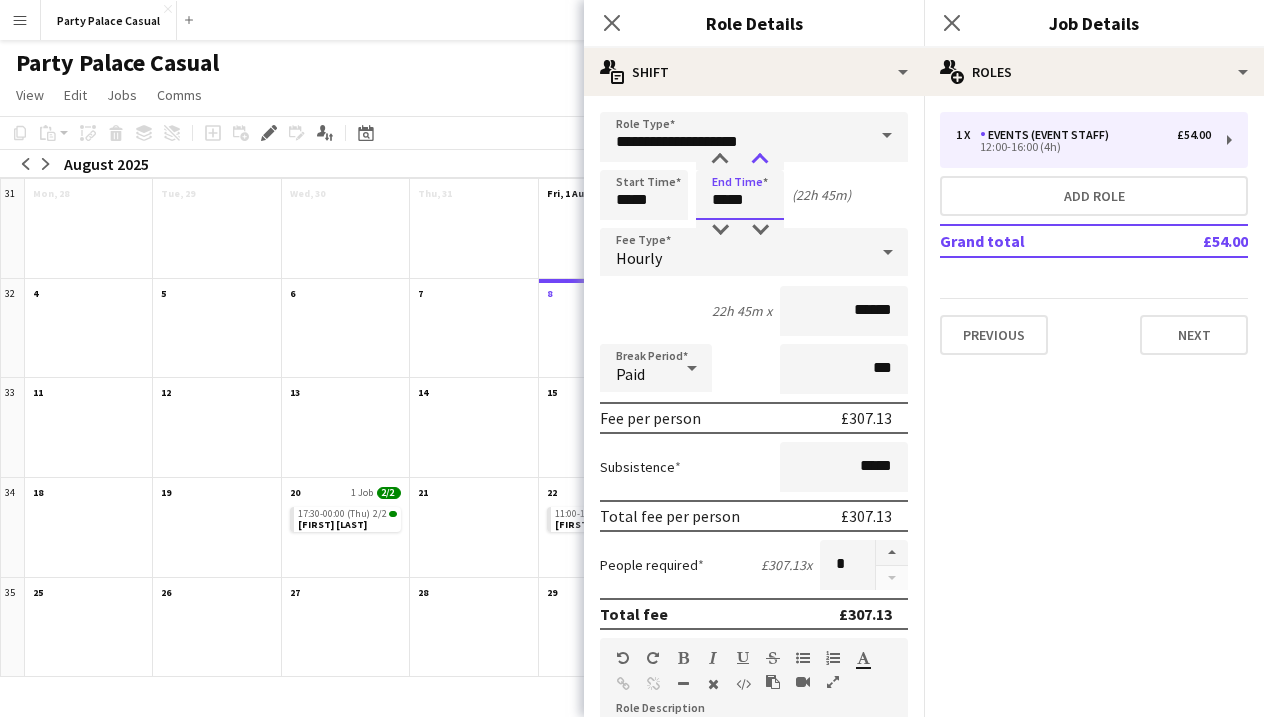 click at bounding box center (760, 160) 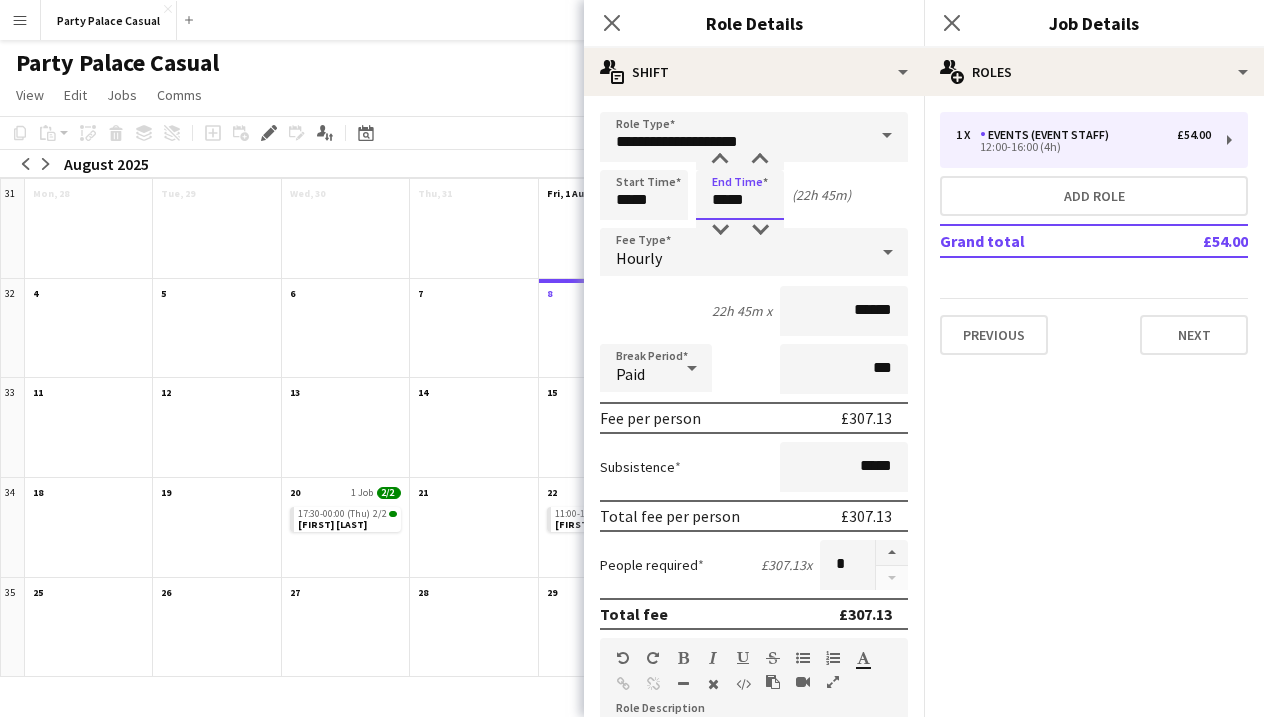 drag, startPoint x: 755, startPoint y: 196, endPoint x: 687, endPoint y: 196, distance: 68 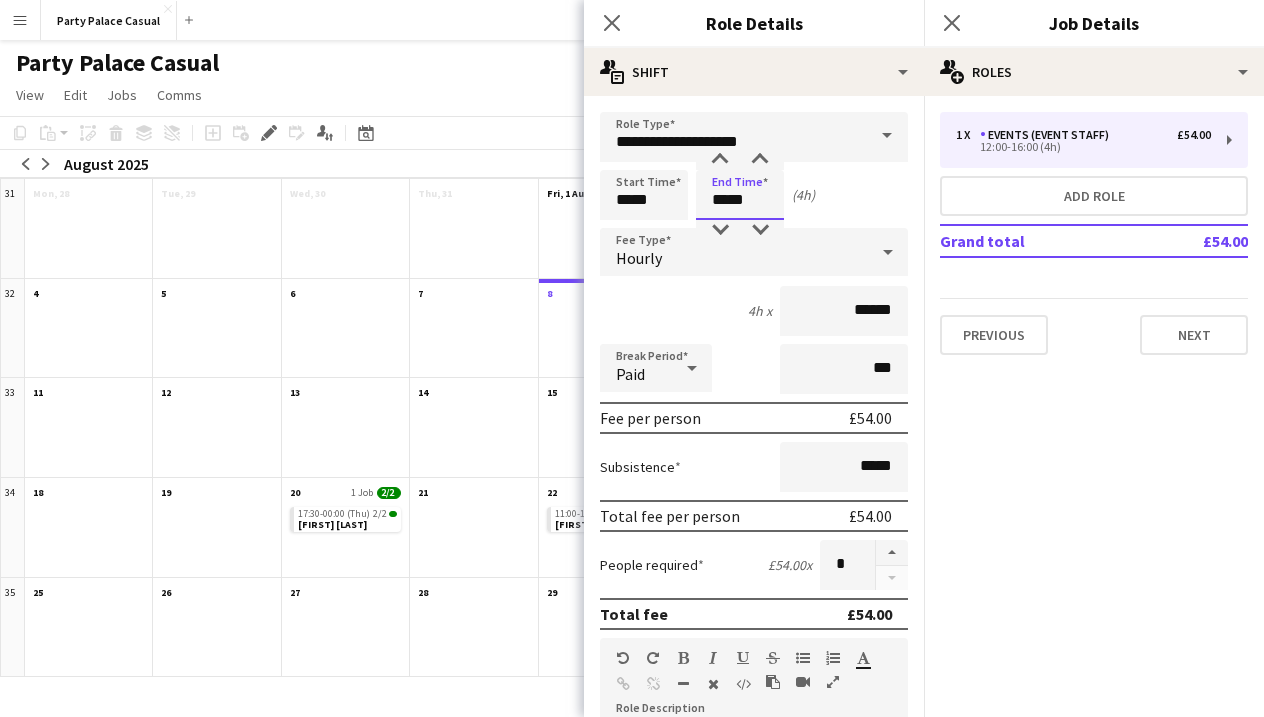 type on "*****" 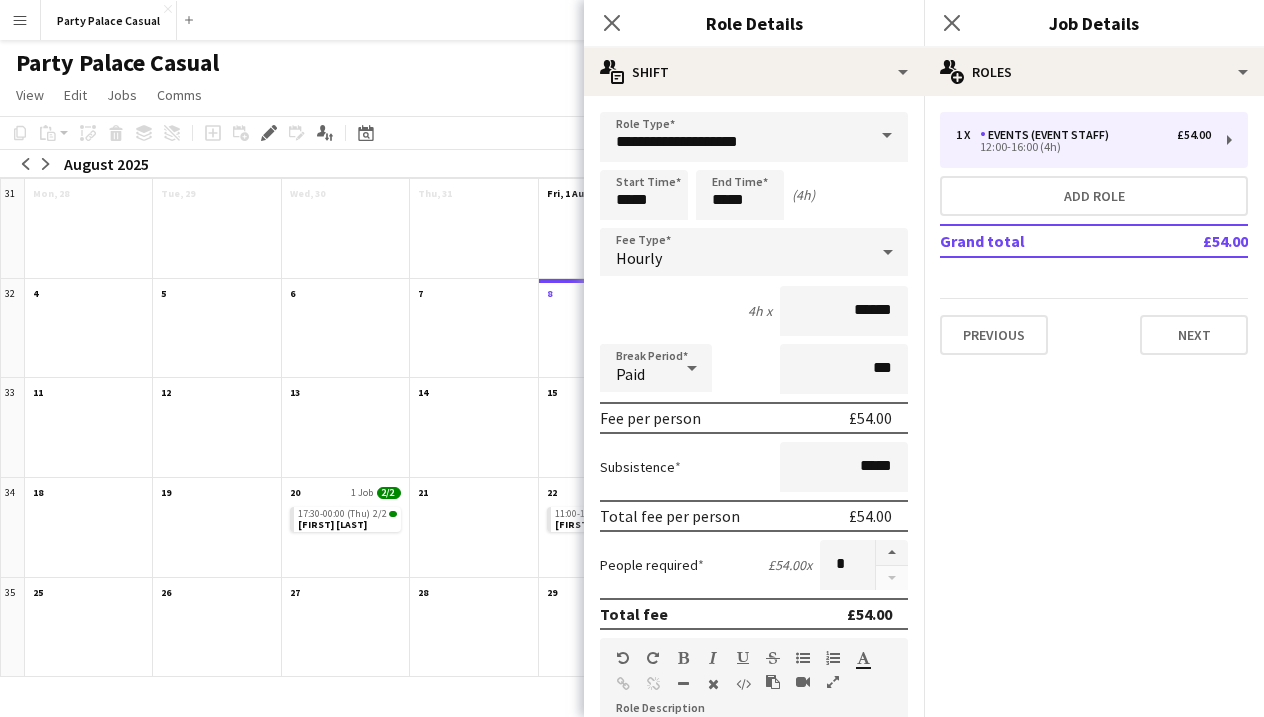 click on "**********" at bounding box center [754, 704] 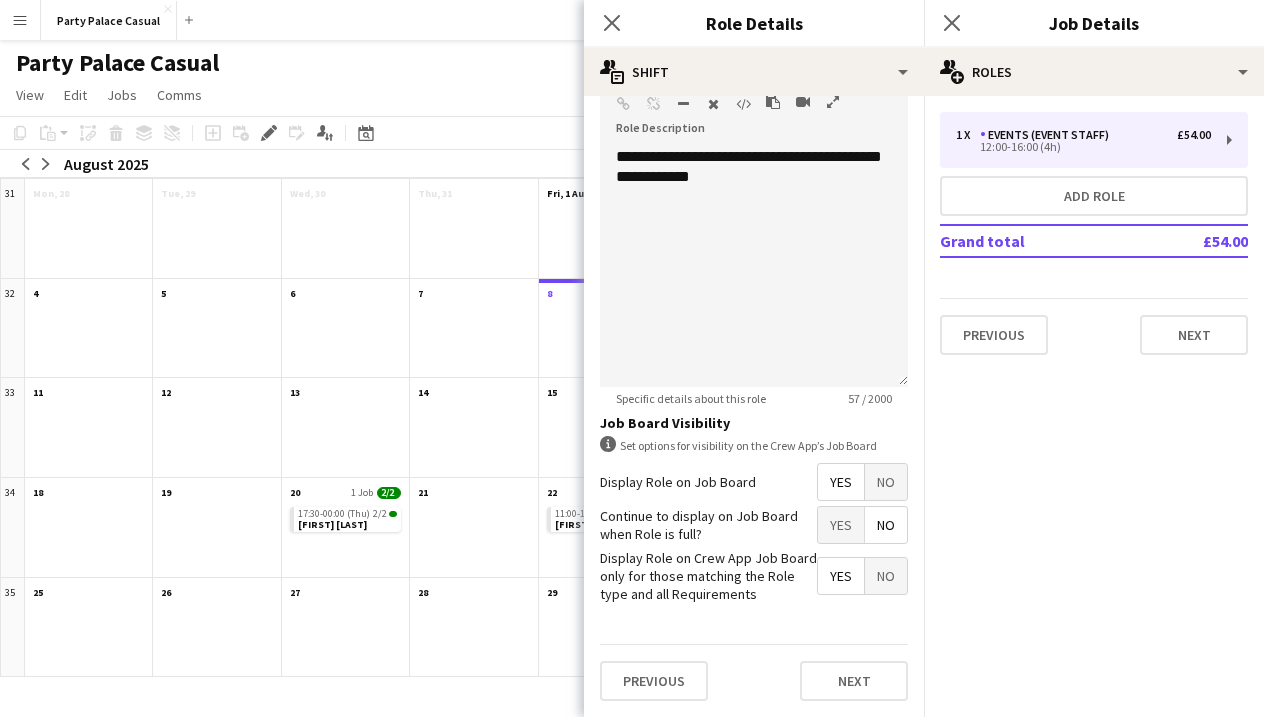 scroll, scrollTop: 579, scrollLeft: 0, axis: vertical 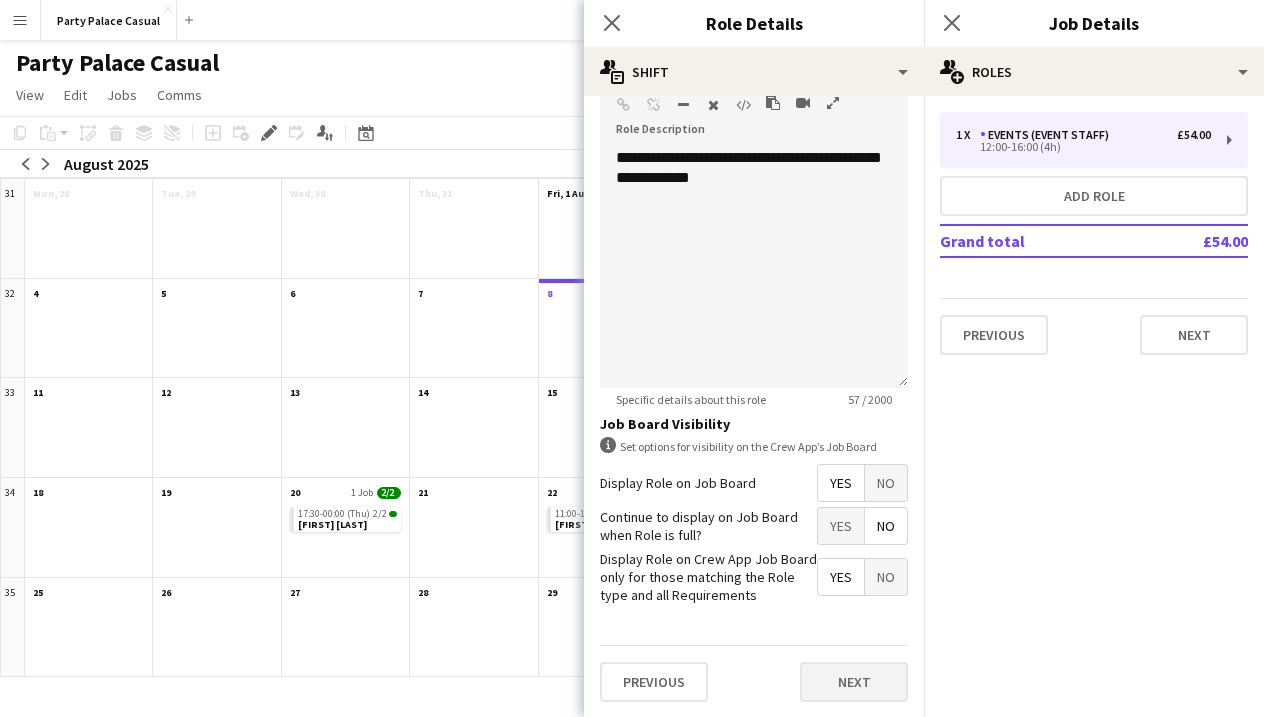 click on "Next" at bounding box center (854, 682) 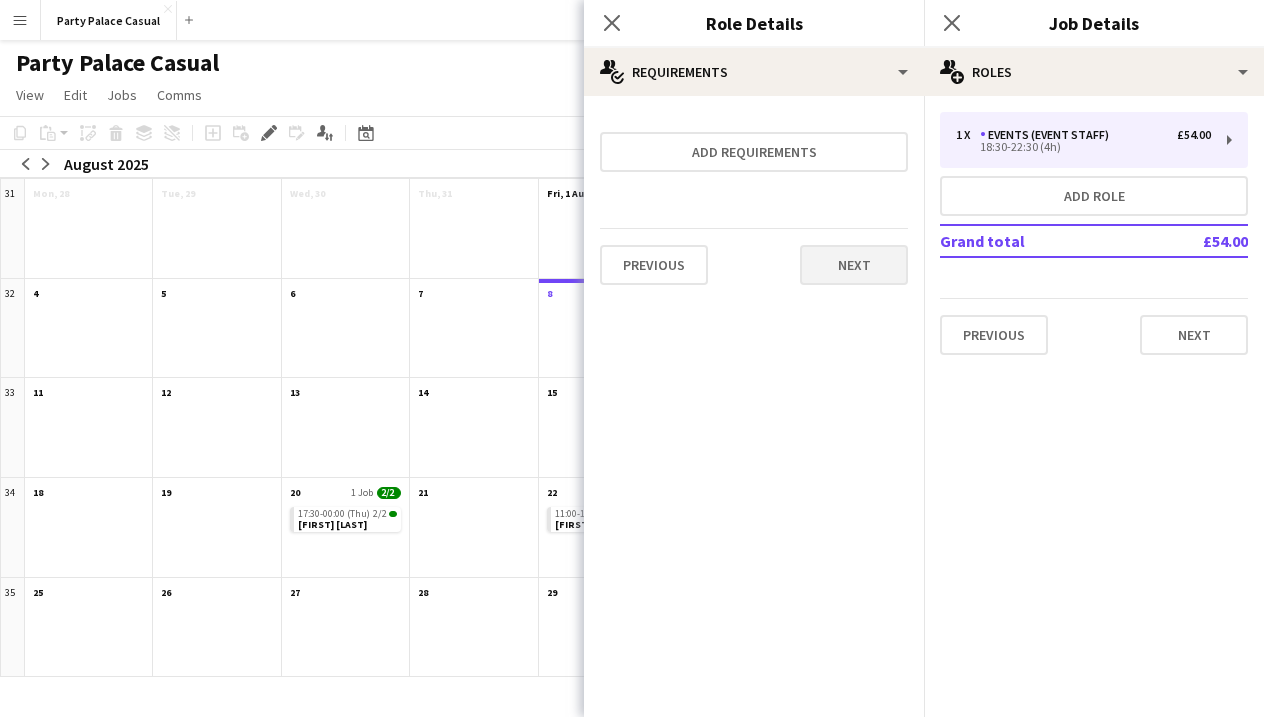 click on "Next" at bounding box center (854, 265) 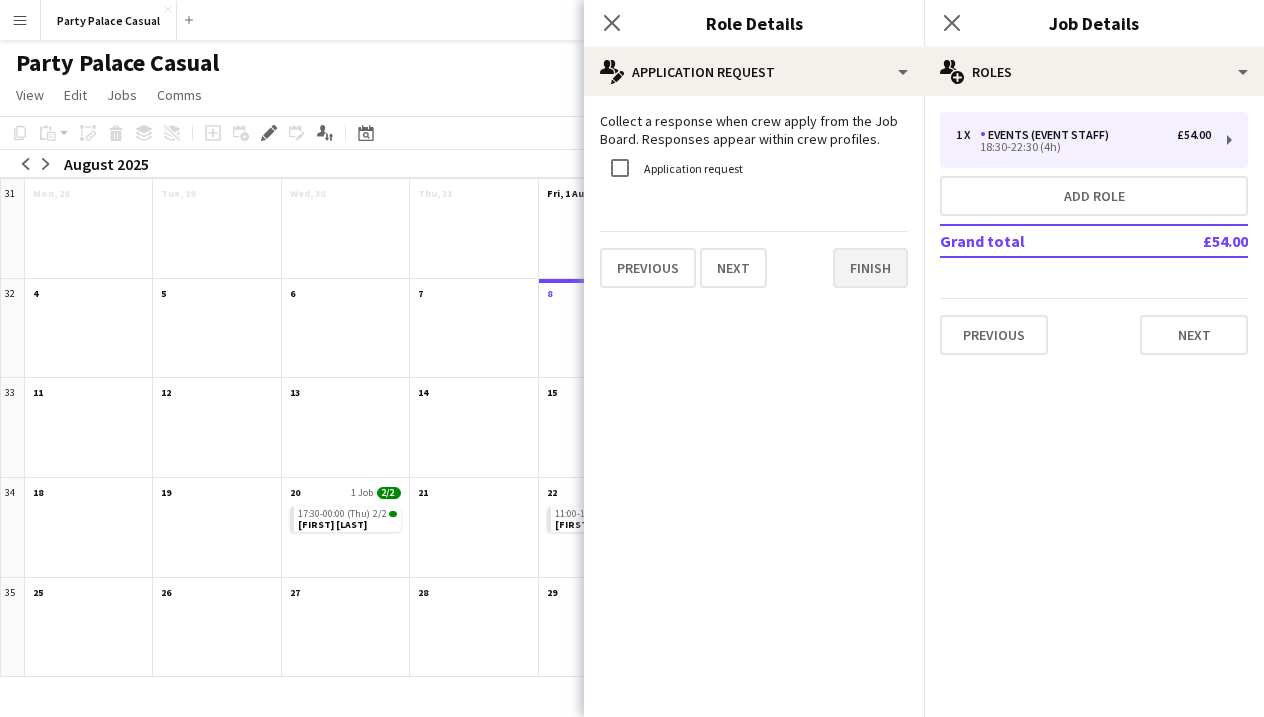 click on "Finish" at bounding box center (870, 268) 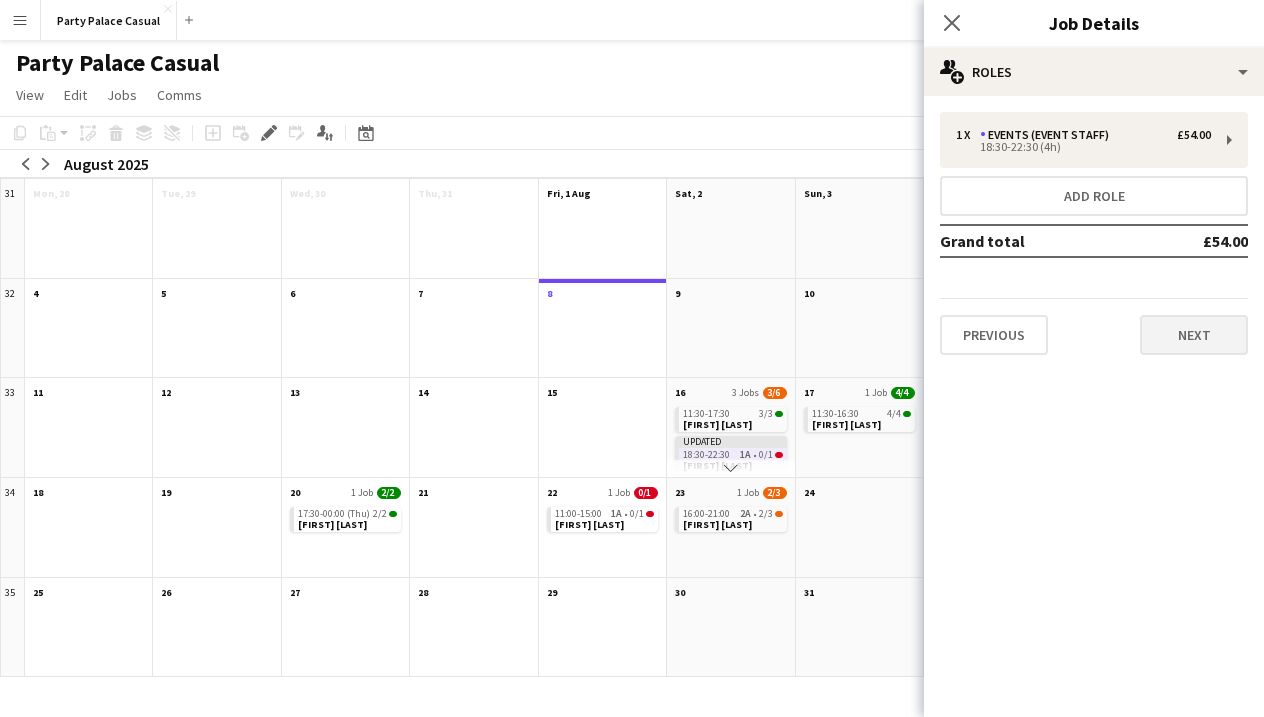 click on "Next" at bounding box center (1194, 335) 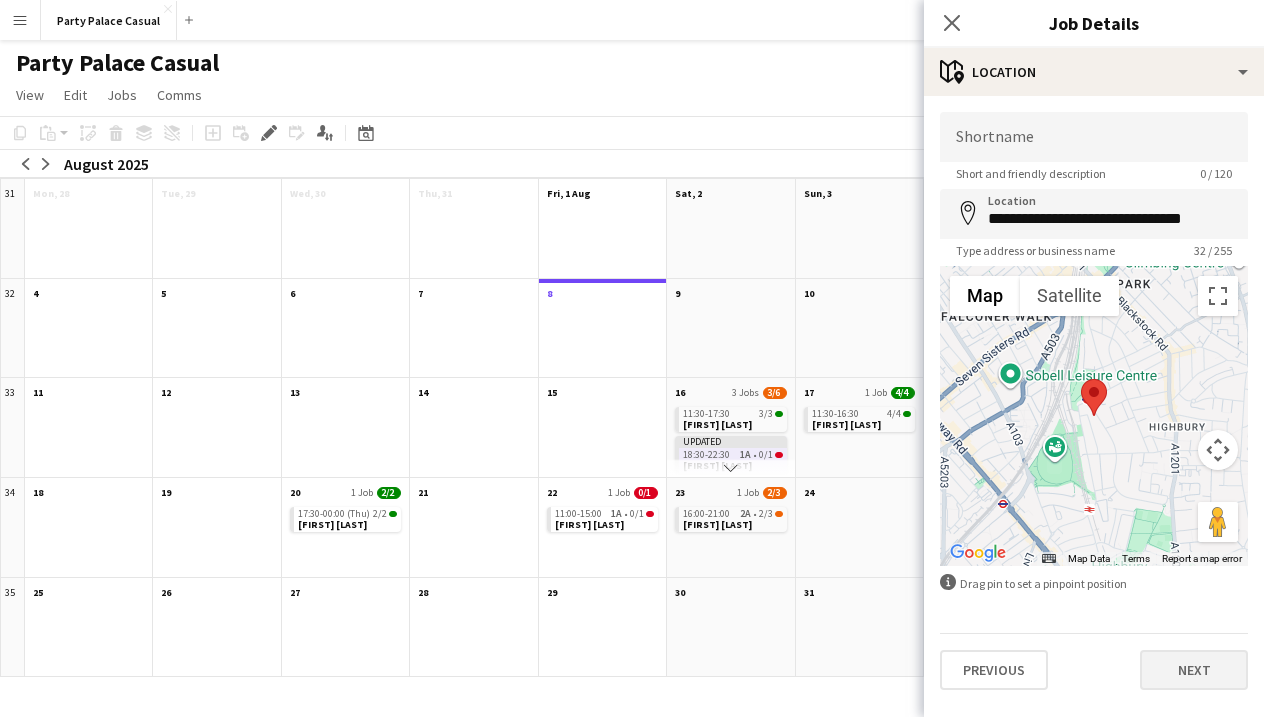 click on "Next" at bounding box center (1194, 670) 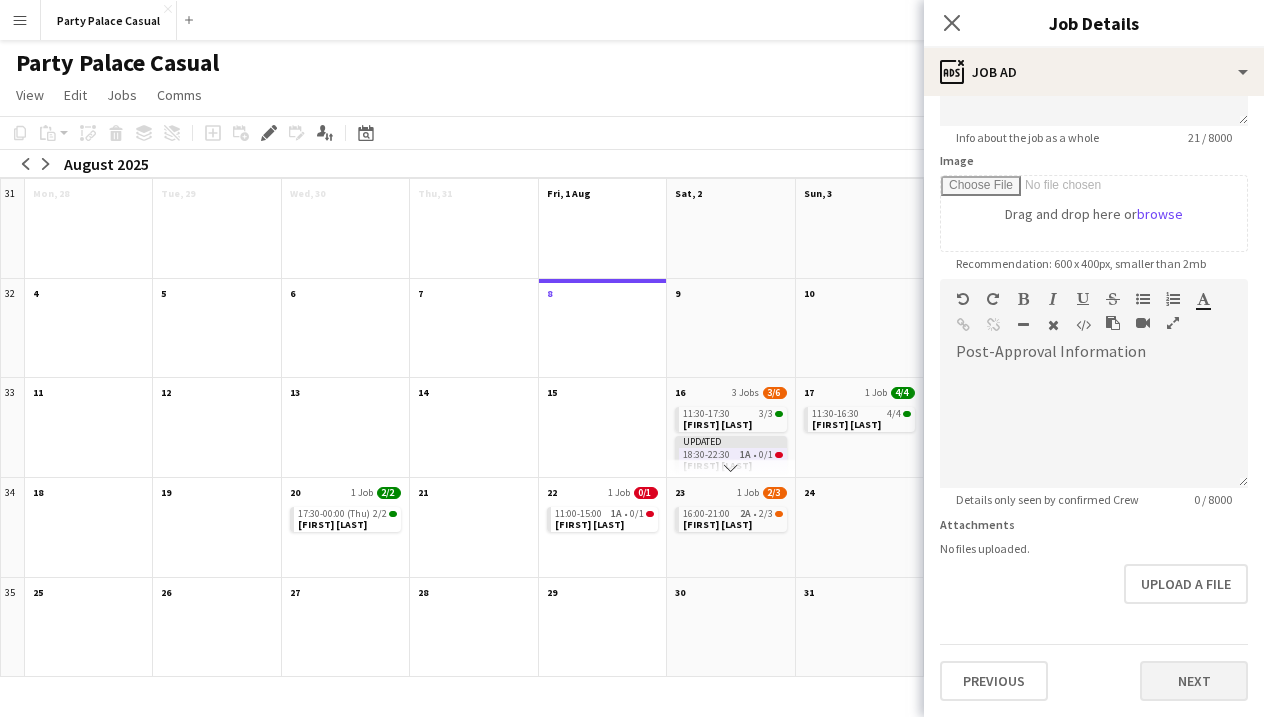scroll, scrollTop: 272, scrollLeft: 0, axis: vertical 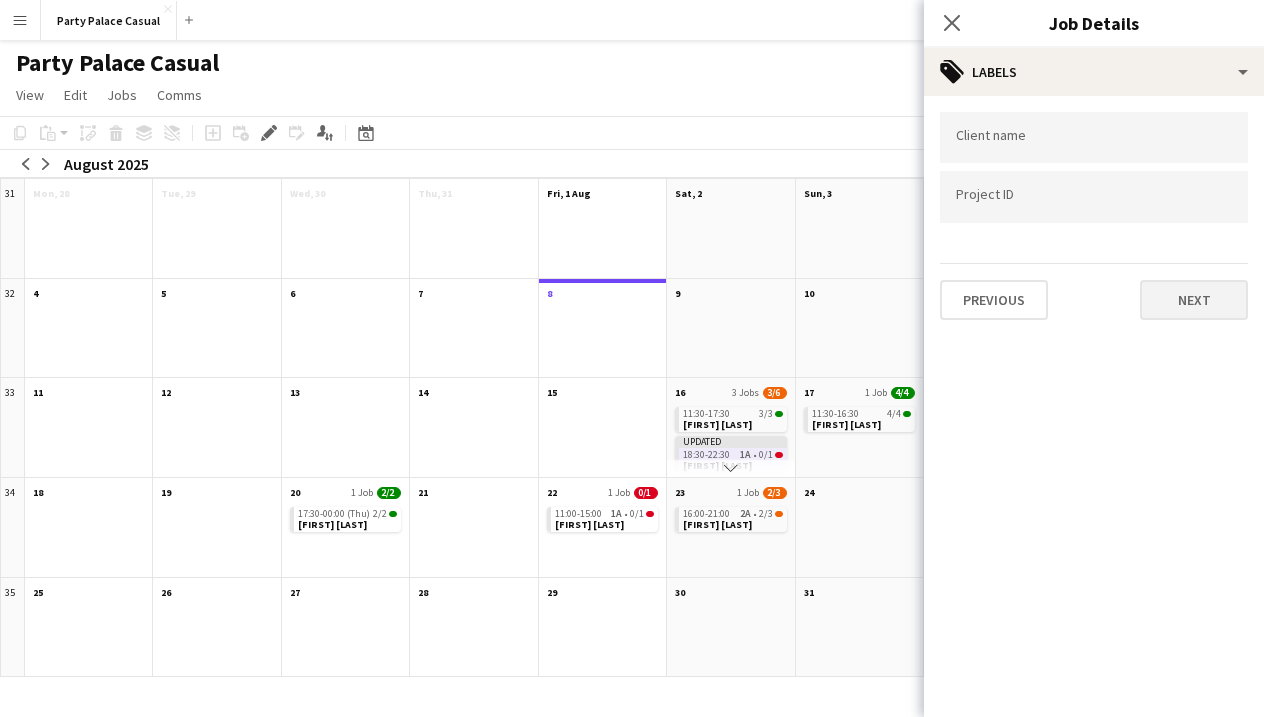 click on "Next" at bounding box center [1194, 300] 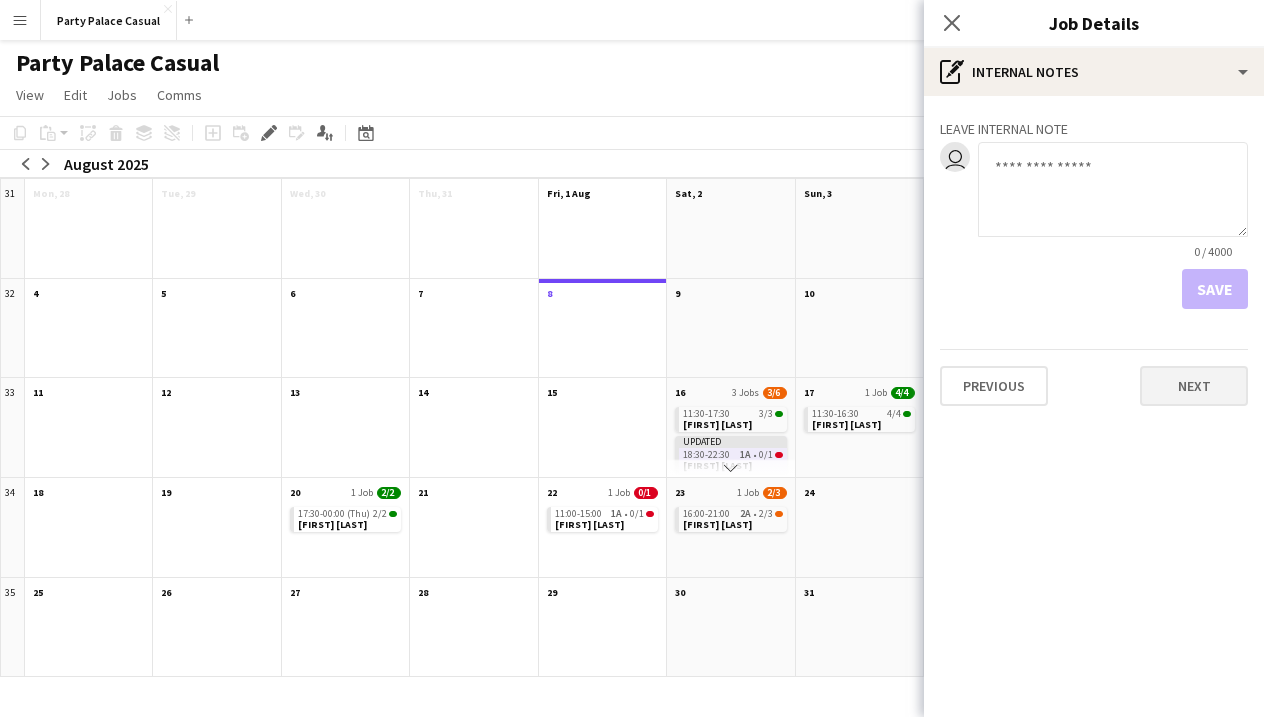 click on "Next" at bounding box center (1194, 386) 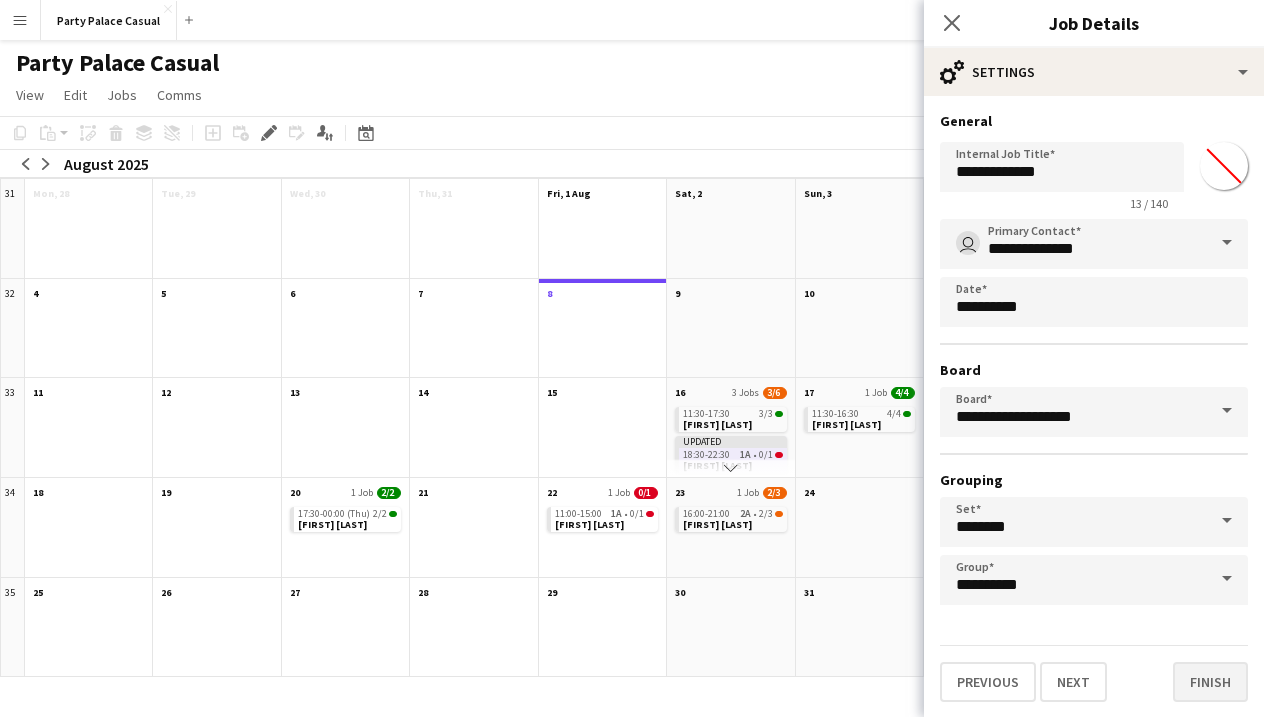 click on "Finish" at bounding box center (1210, 682) 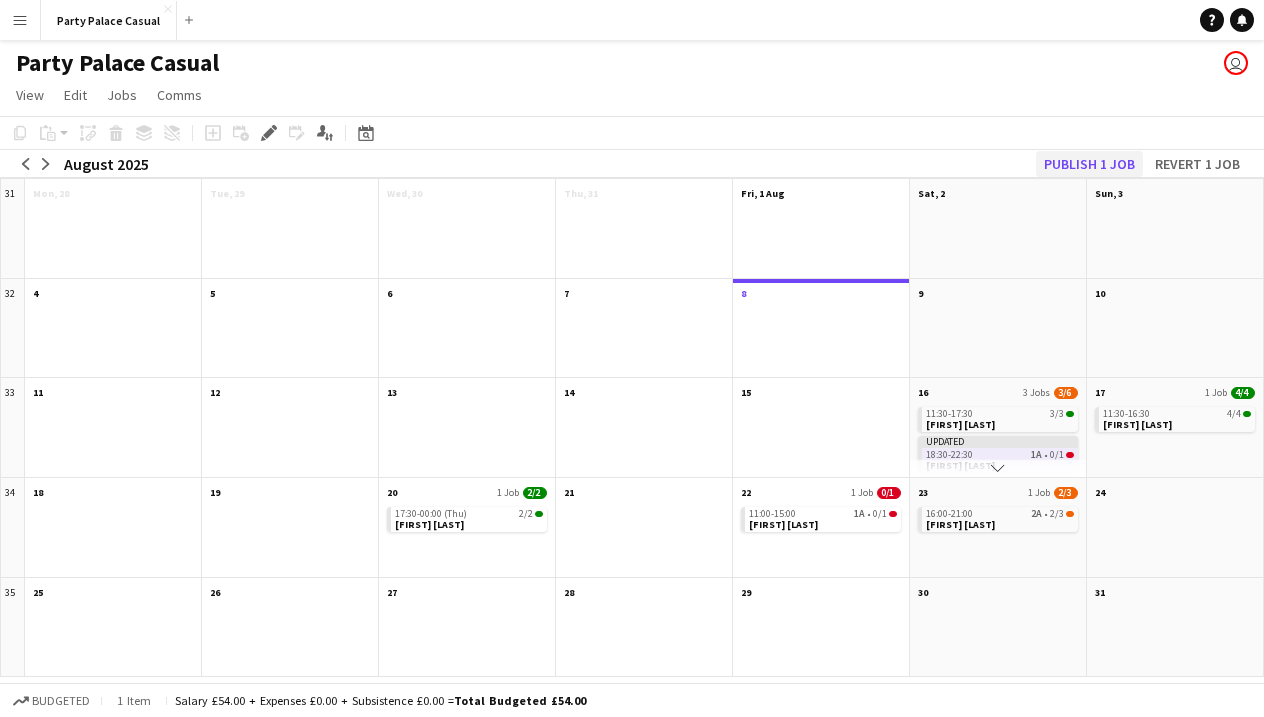 click on "Publish 1 job" 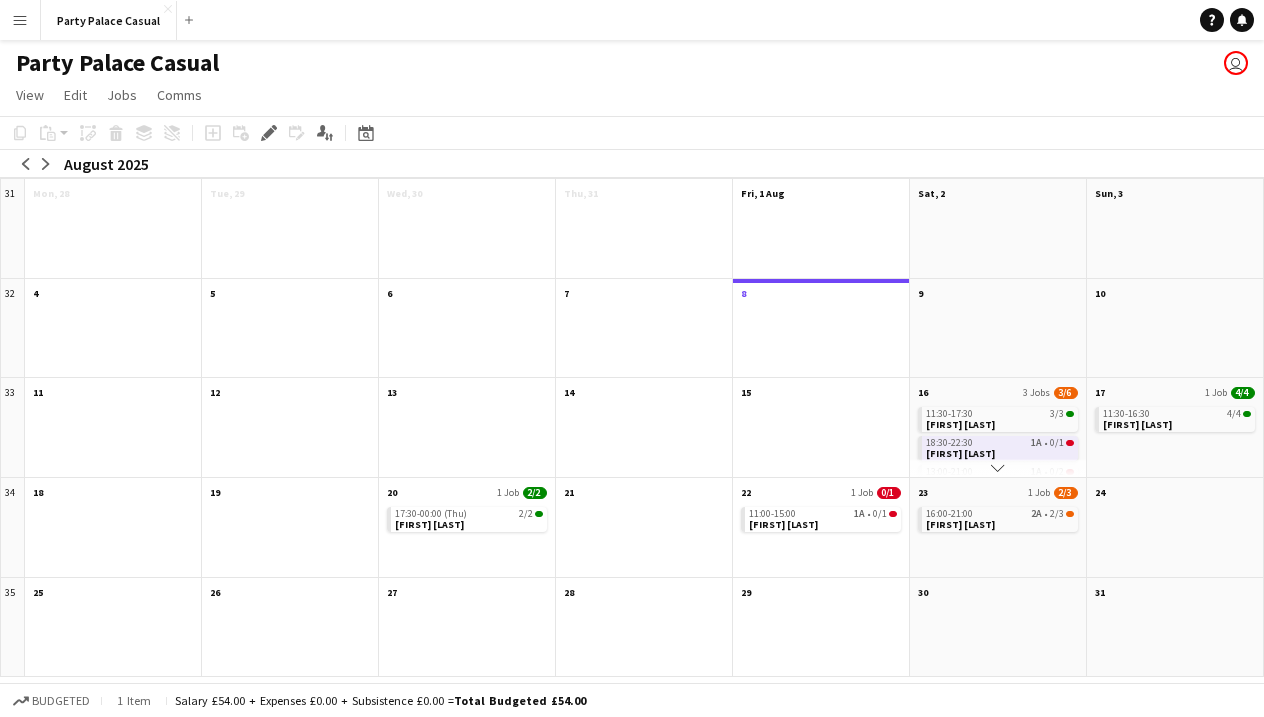 scroll, scrollTop: 0, scrollLeft: 0, axis: both 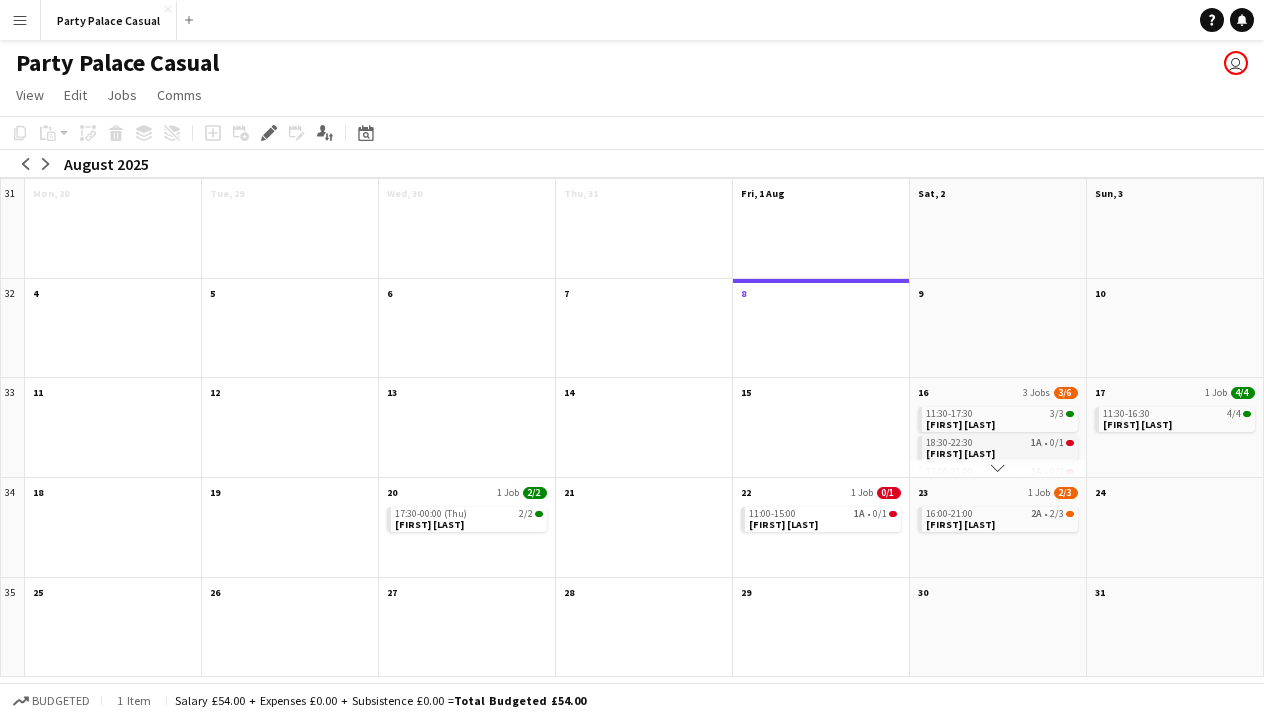 click on "[FIRST] [LAST]" 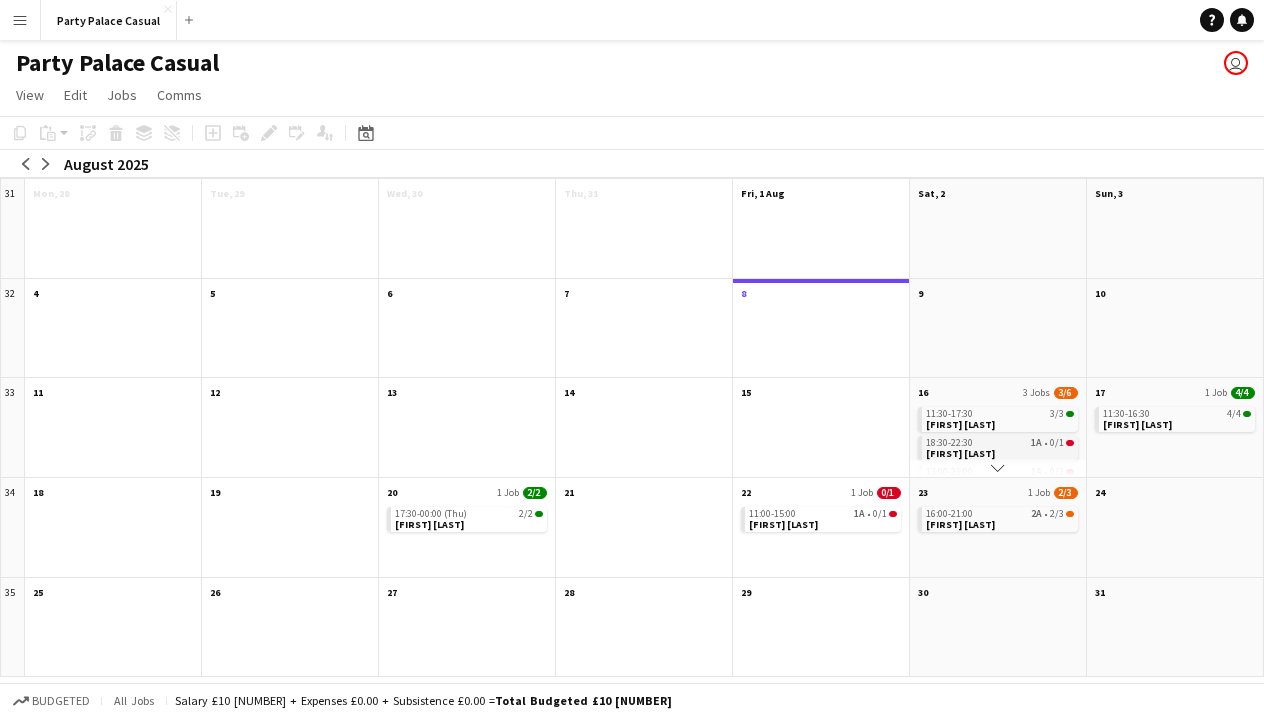 click on "[FIRST] [LAST]" 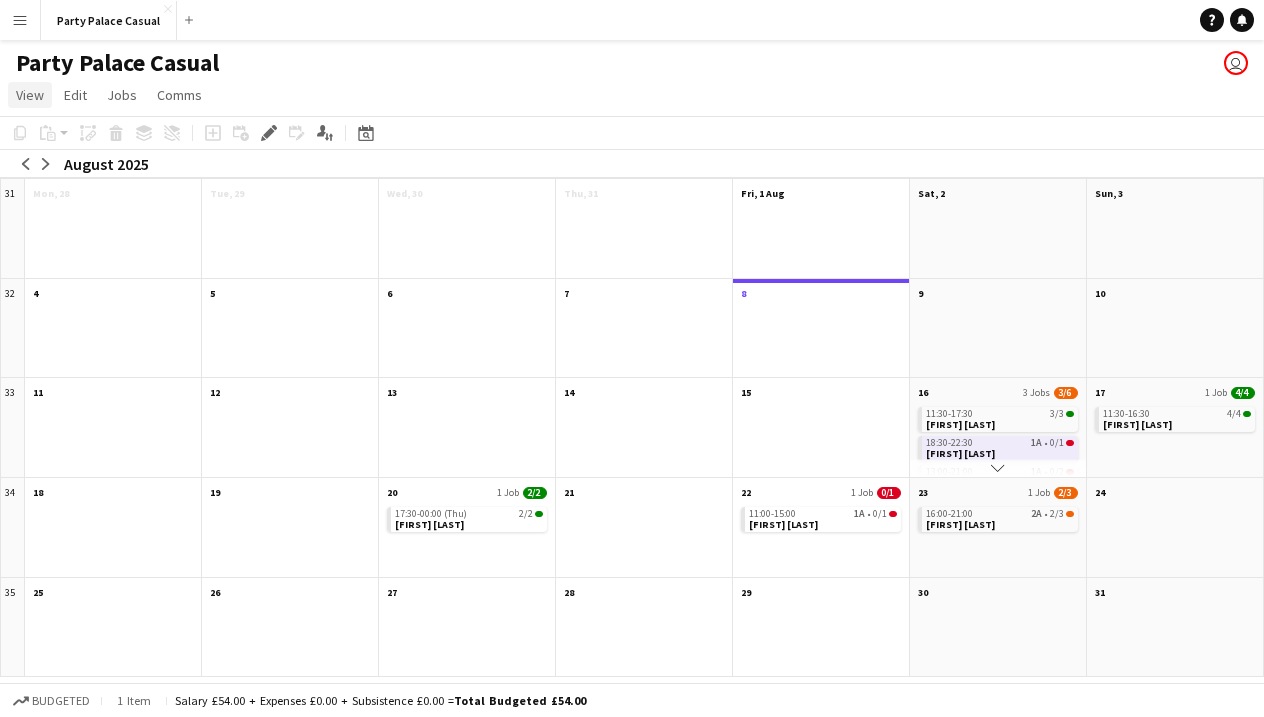 click on "View" 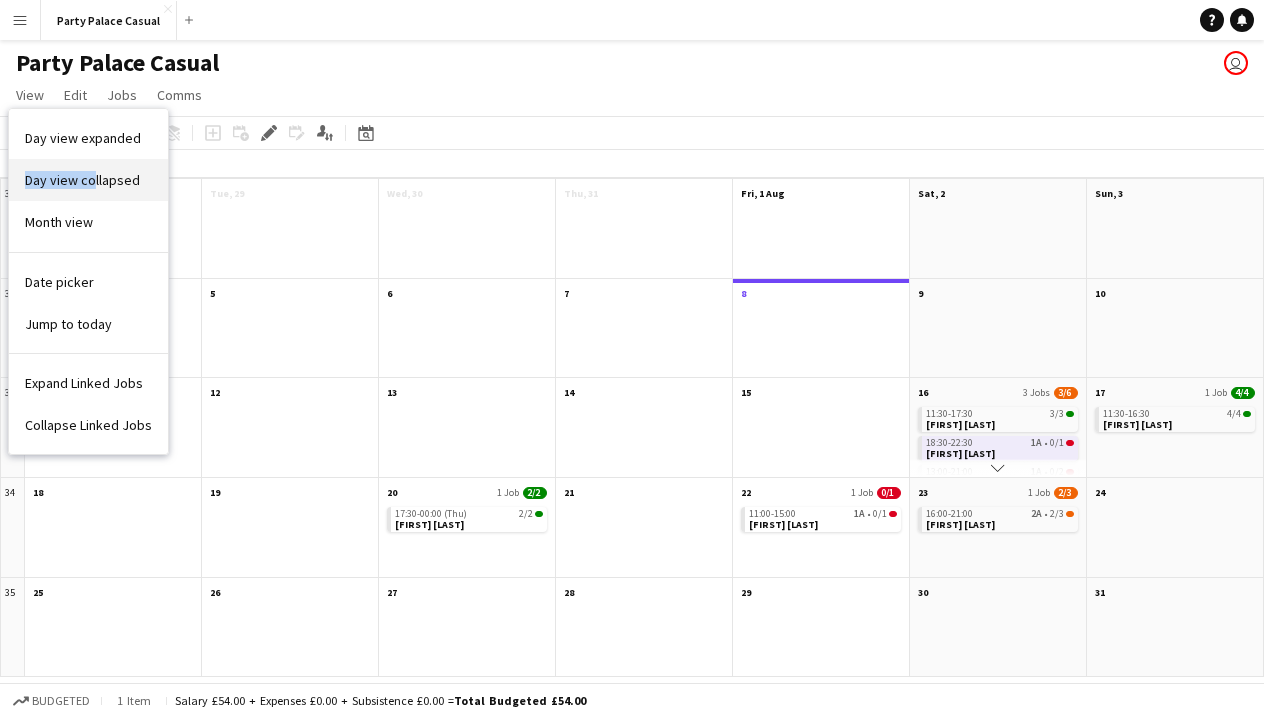 click on "Day view collapsed" at bounding box center [88, 180] 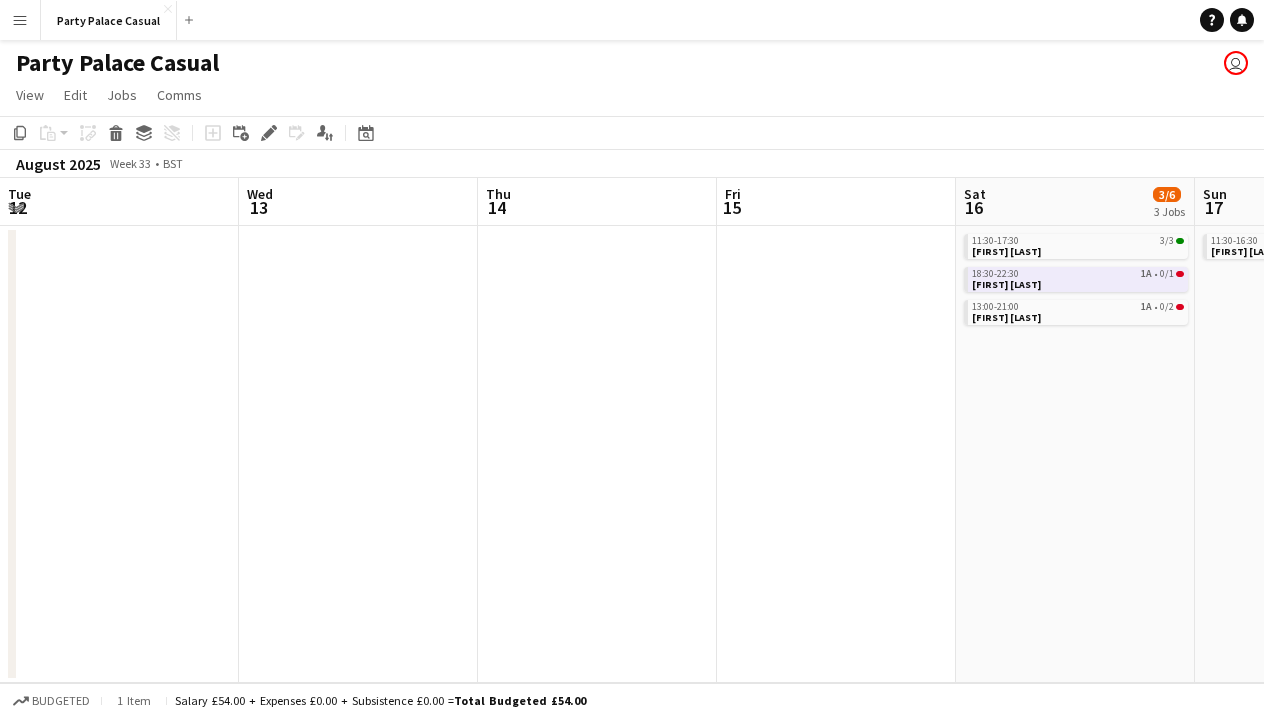 scroll, scrollTop: 0, scrollLeft: 687, axis: horizontal 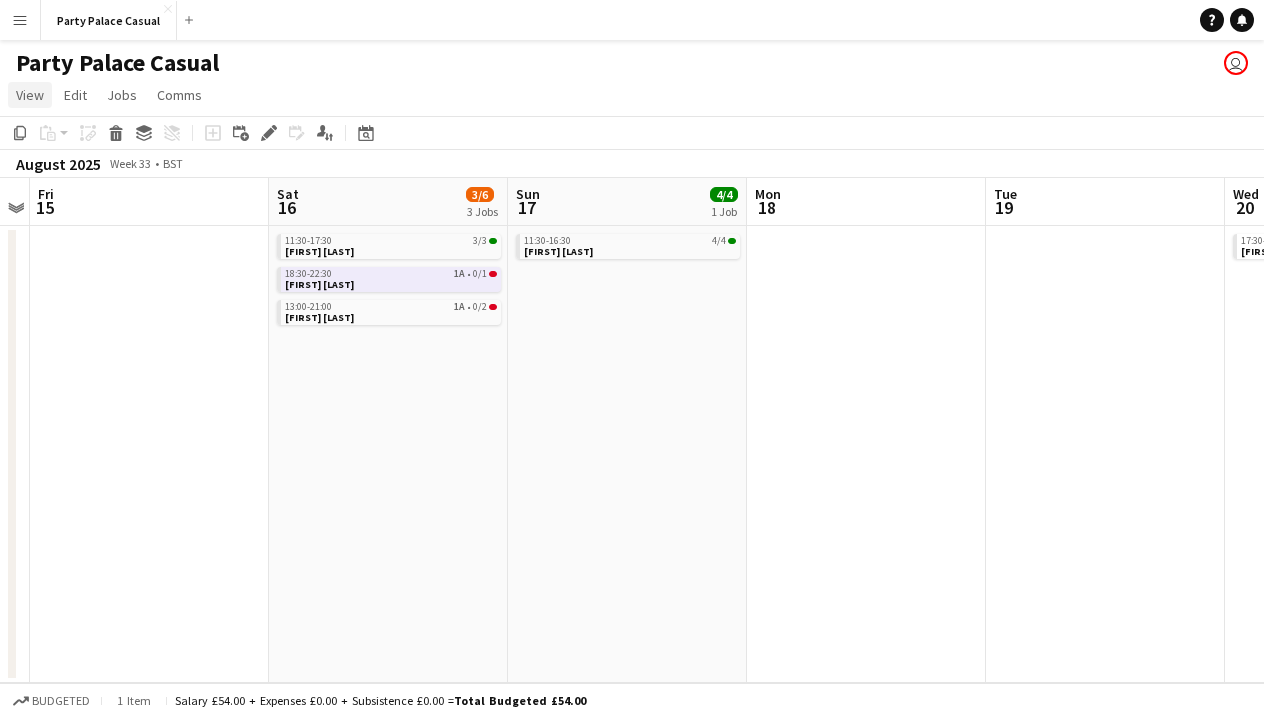 click on "View" 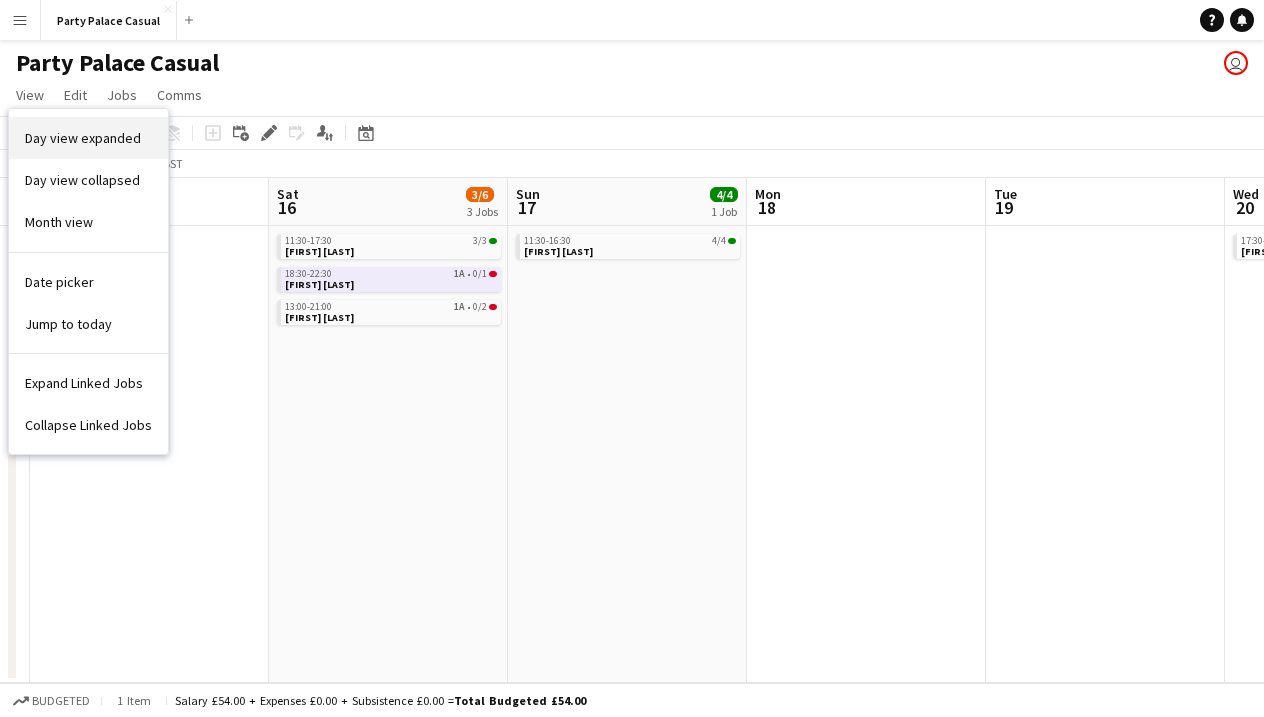 click on "Day view expanded" at bounding box center (88, 138) 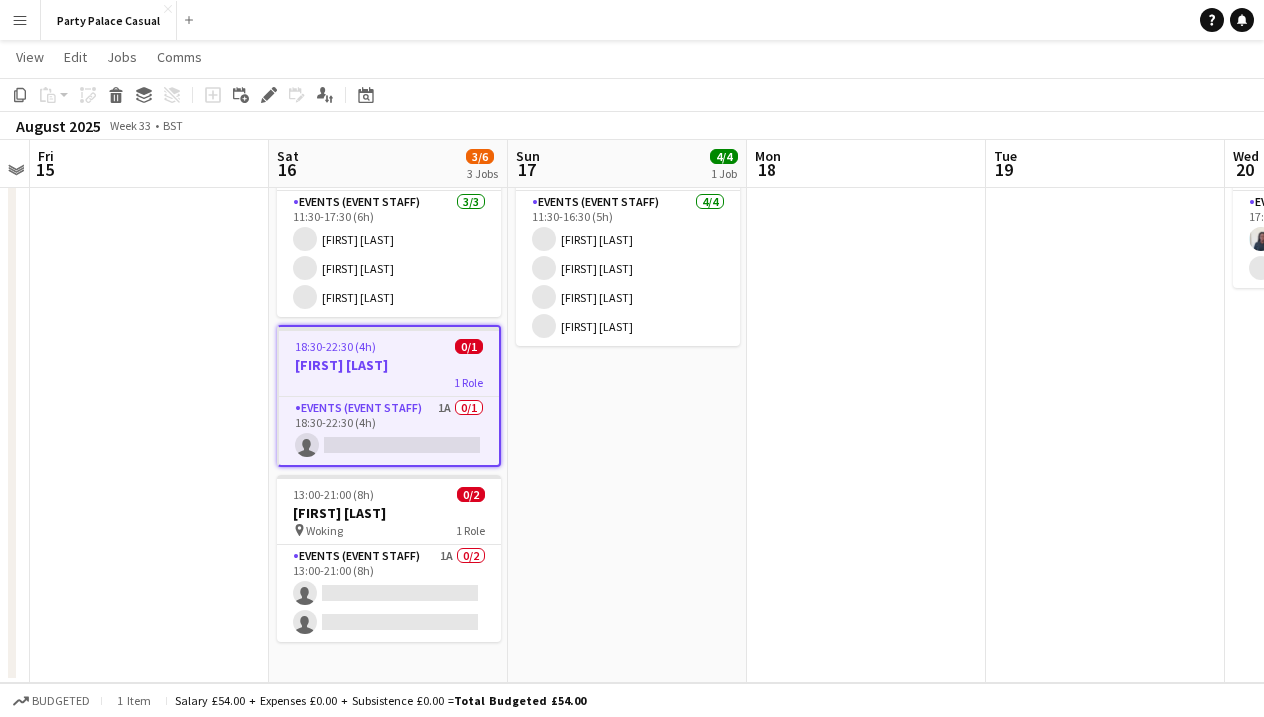 scroll, scrollTop: 111, scrollLeft: 0, axis: vertical 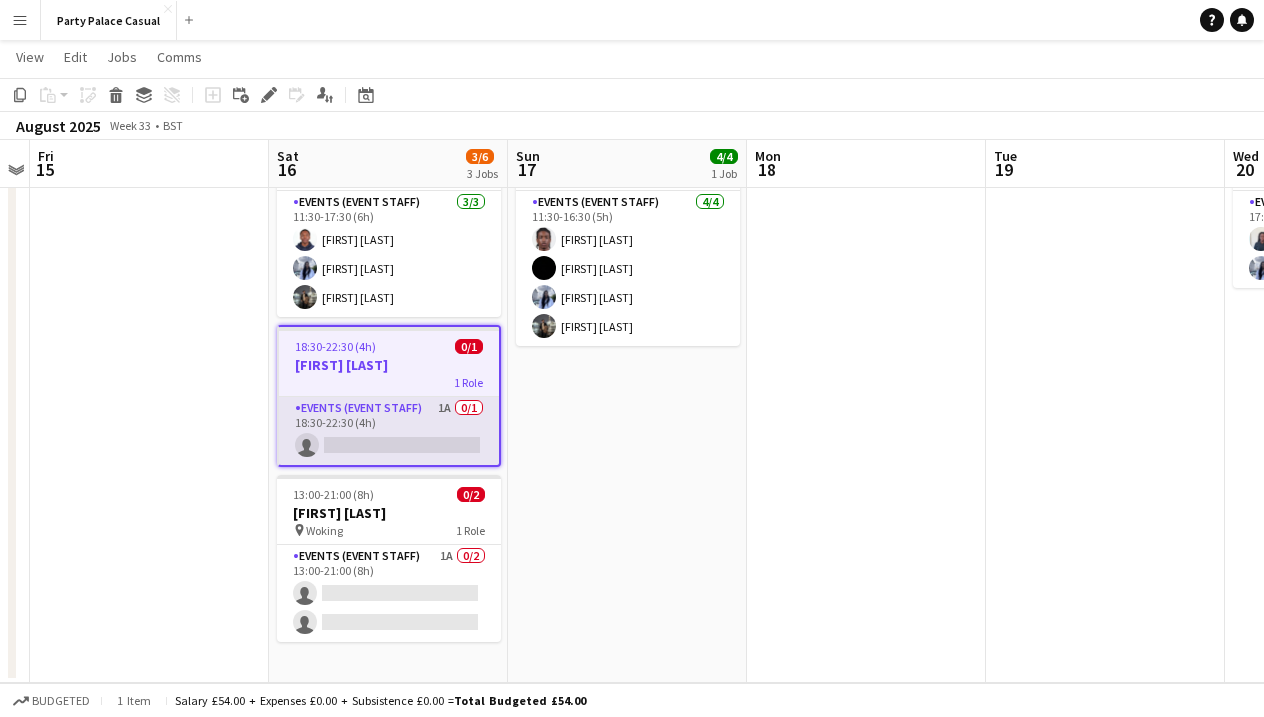 click on "Events (Event Staff)   1A   0/1   18:30-22:30 (4h)
single-neutral-actions" at bounding box center (389, 431) 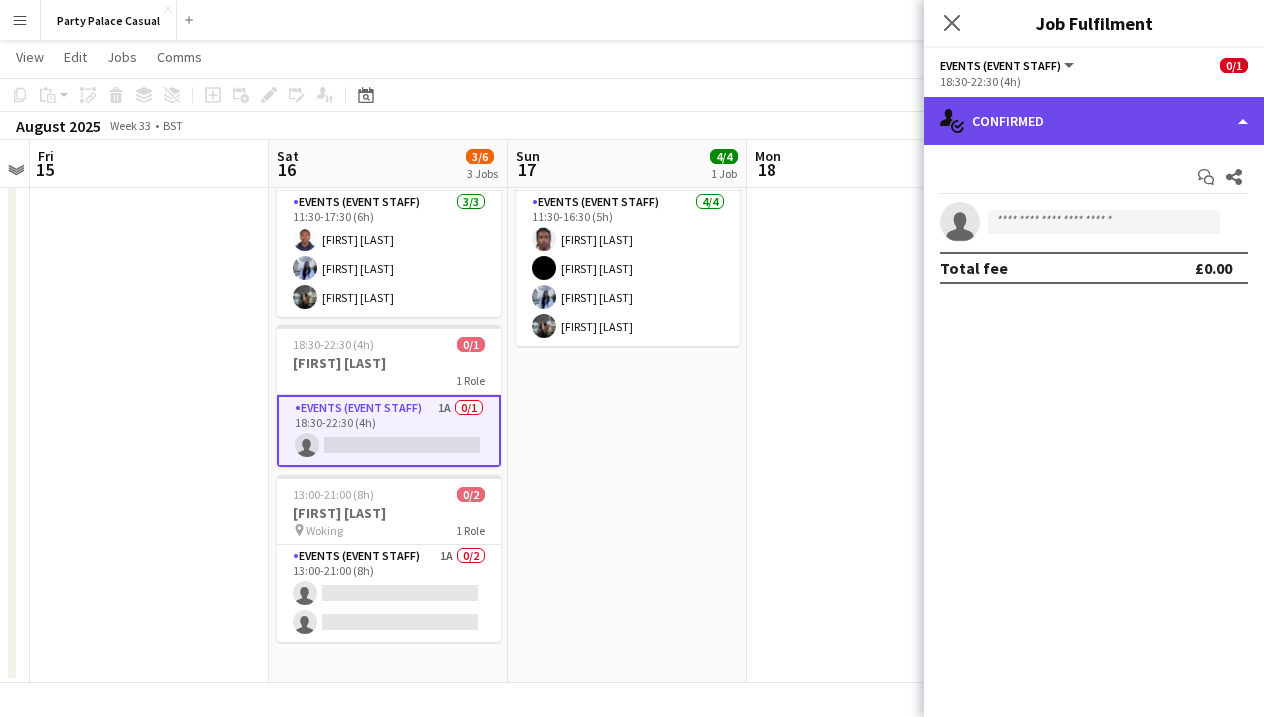 click on "single-neutral-actions-check-2
Confirmed" 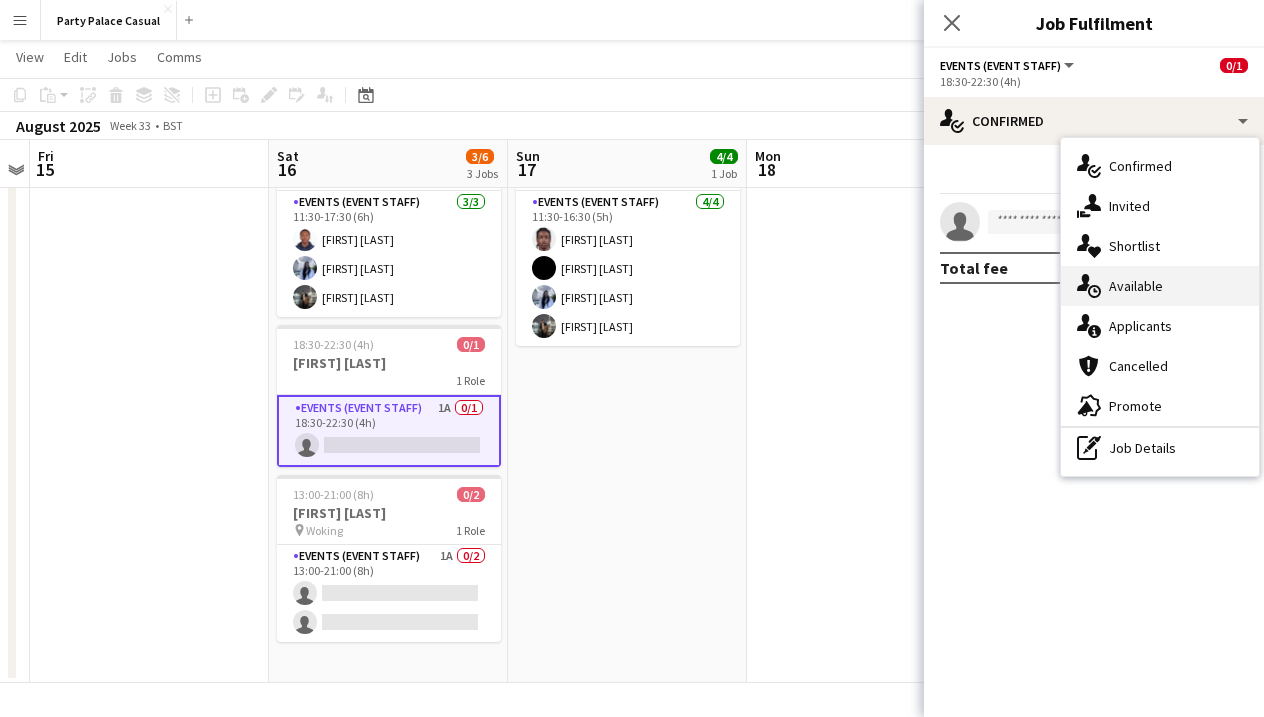 click on "single-neutral-actions-upload
Available" at bounding box center [1160, 286] 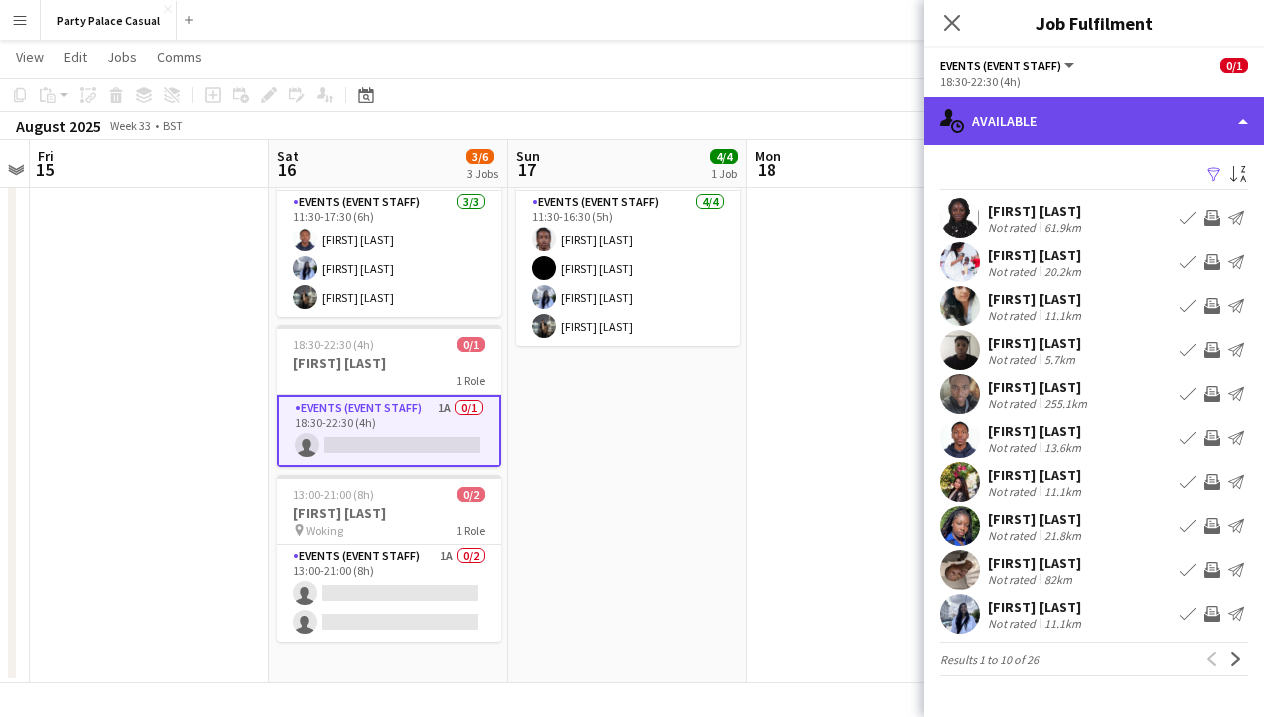 click on "single-neutral-actions-upload
Available" 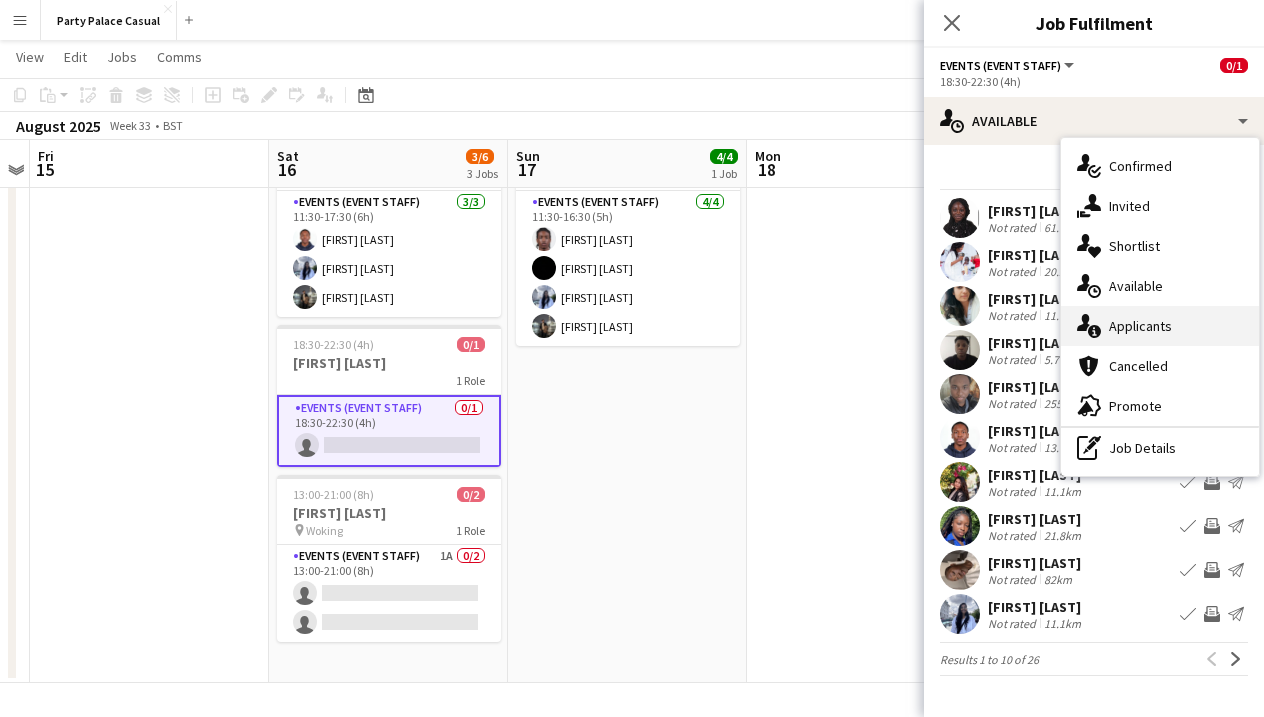click on "single-neutral-actions-information
Applicants" at bounding box center (1160, 326) 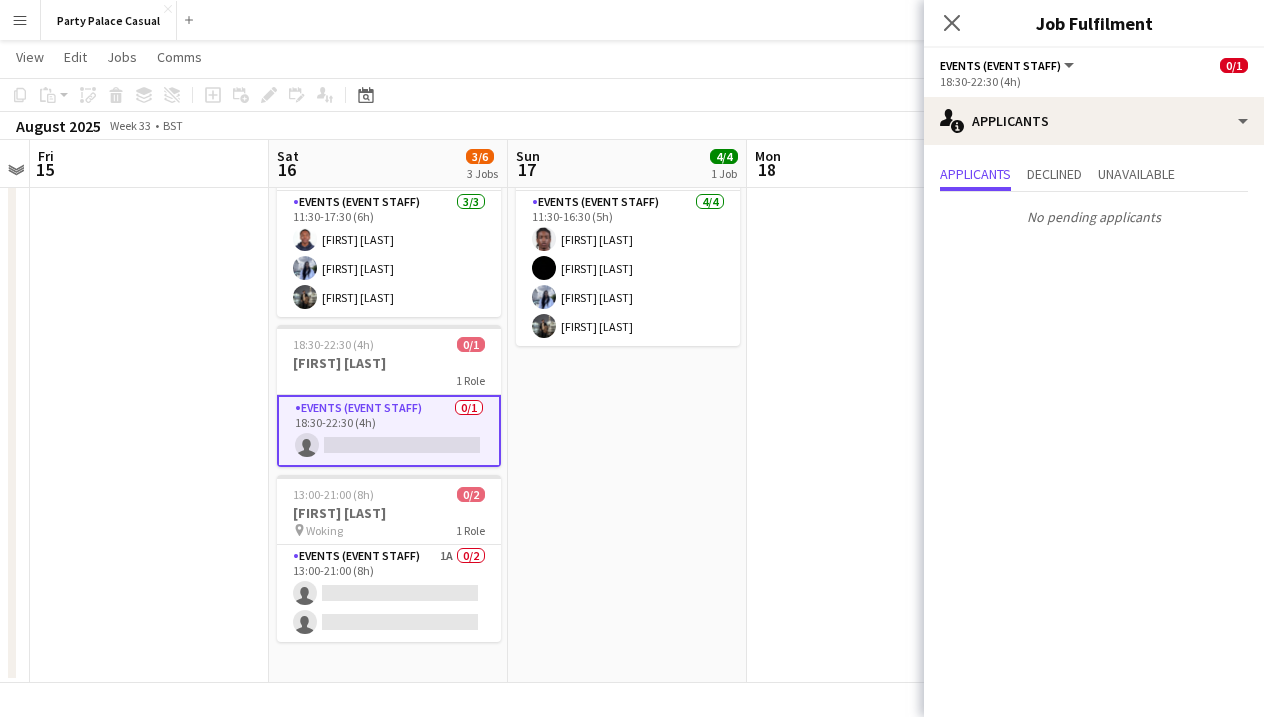 click at bounding box center [866, 398] 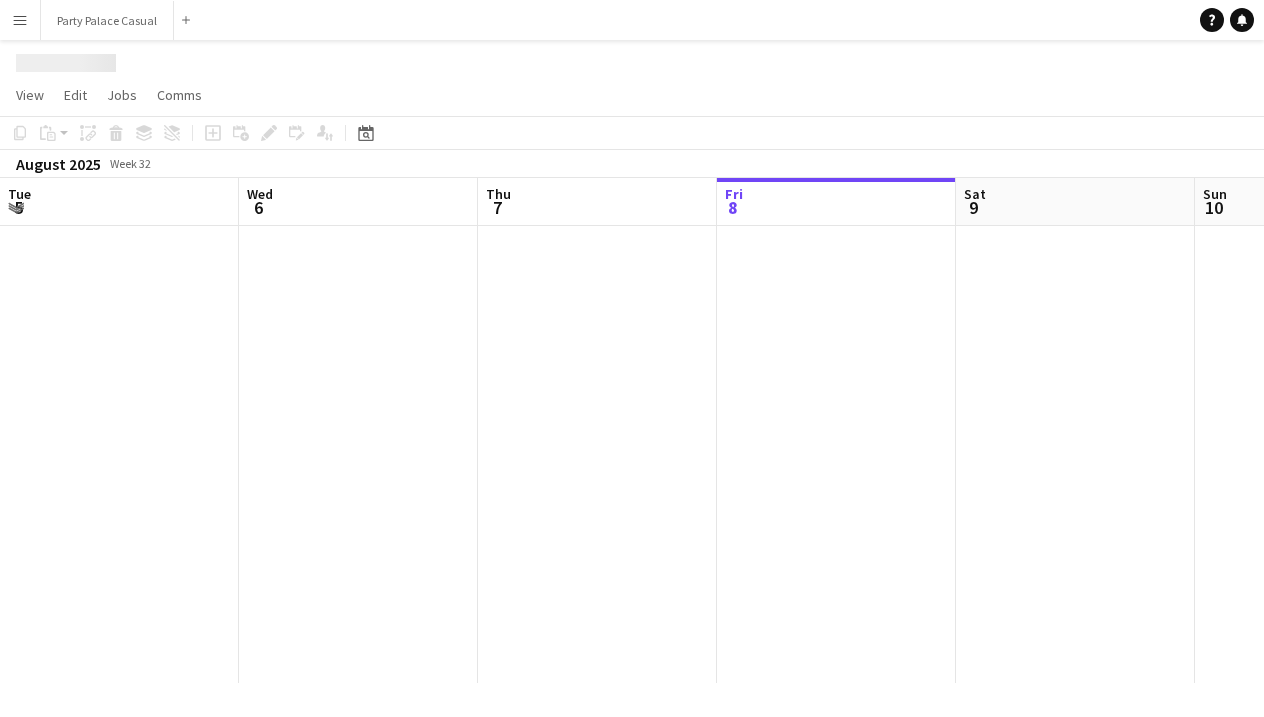 scroll, scrollTop: 0, scrollLeft: 0, axis: both 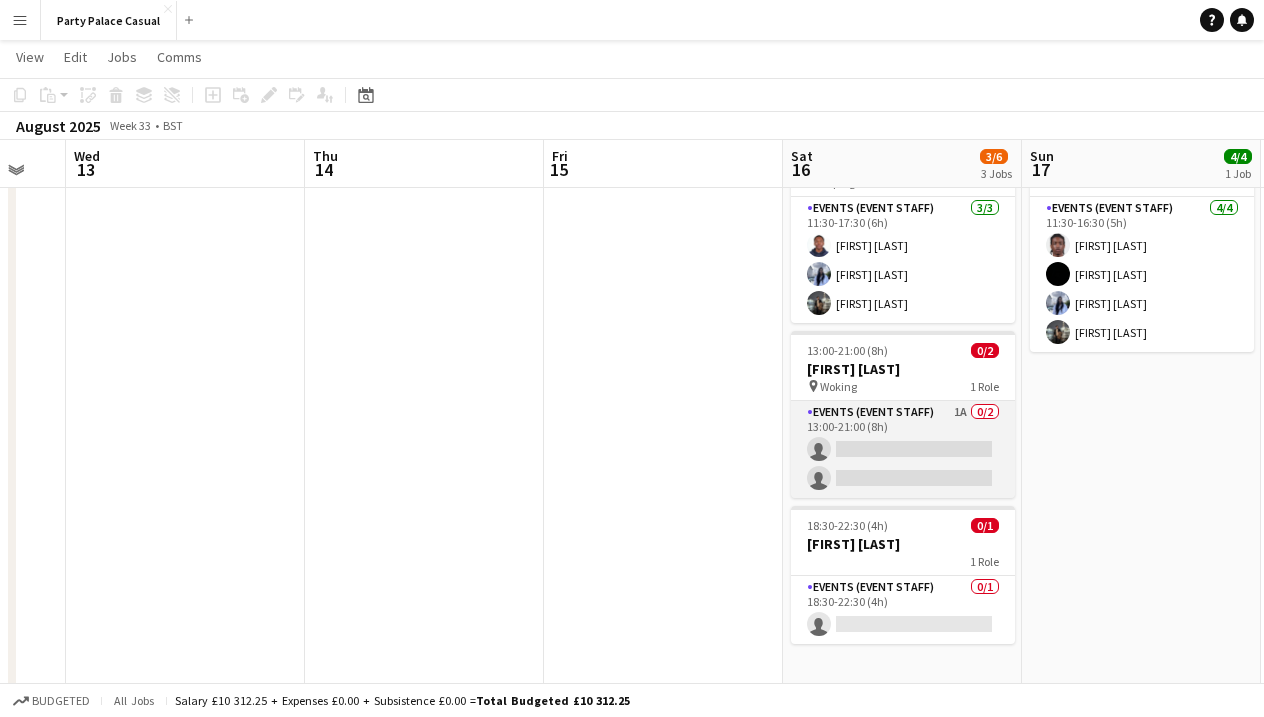 click on "Events (Event Staff)   1A   0/2   [TIME]-[TIME] ([HOURS]h)
single-neutral-actions
single-neutral-actions" at bounding box center (903, 449) 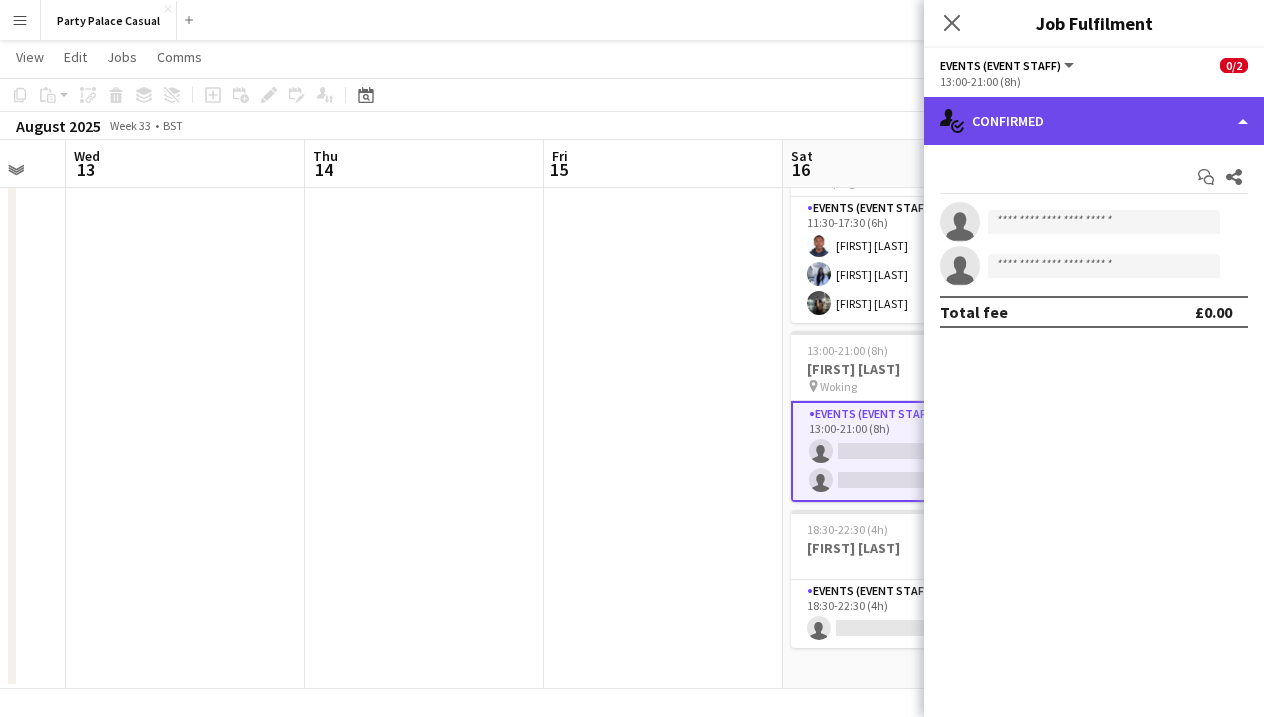 click on "single-neutral-actions-check-2
Confirmed" 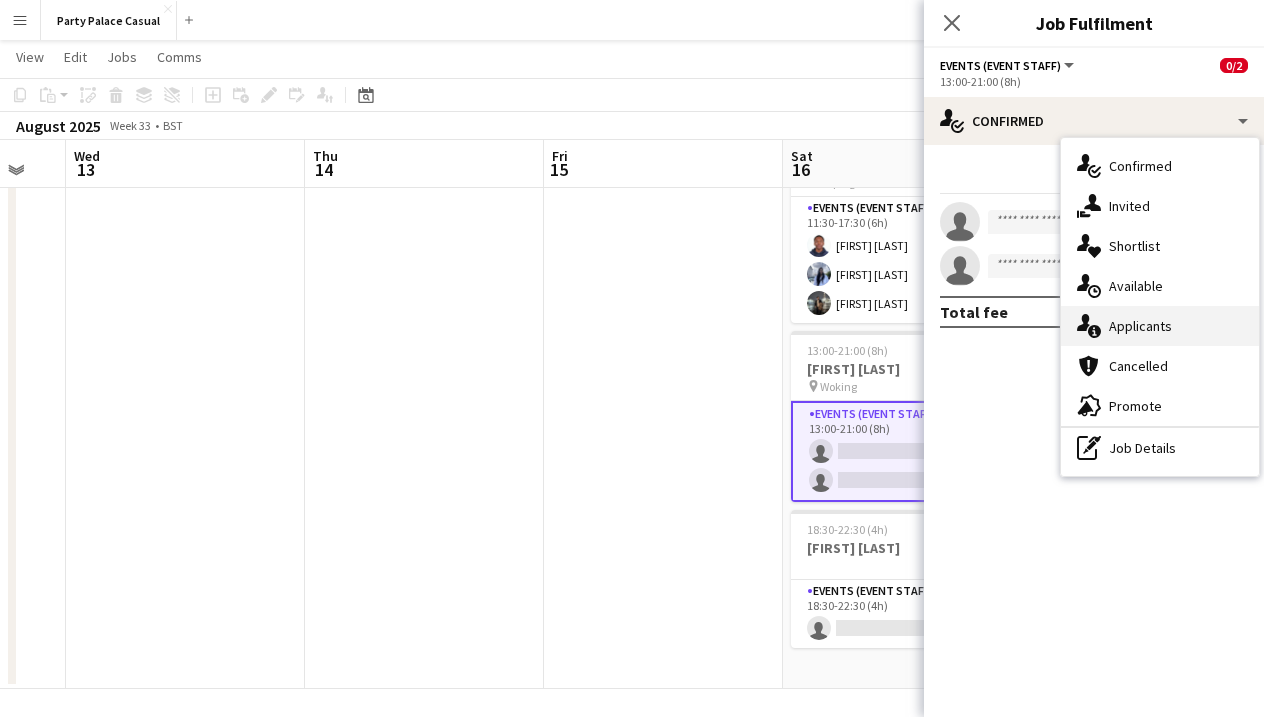 click on "single-neutral-actions-information
Applicants" at bounding box center (1160, 326) 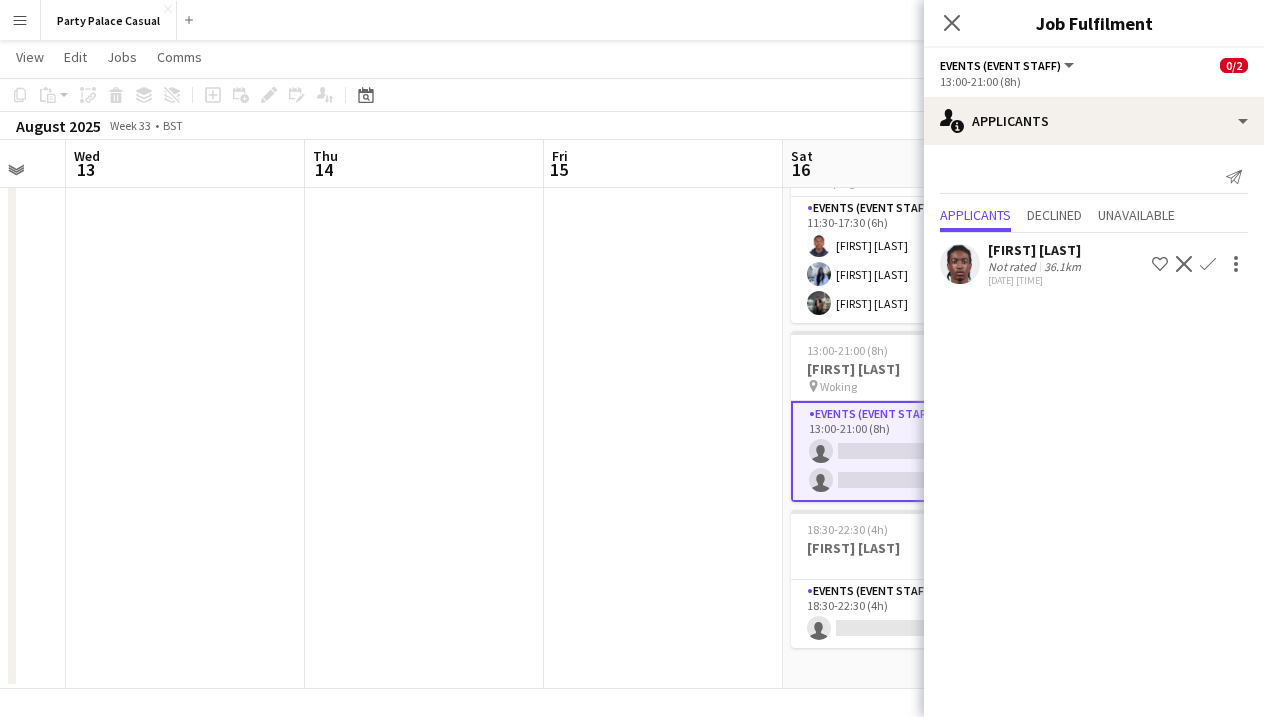 click on "Copy
Paste
Paste
Command
V Paste with crew
Command
Shift
V
Paste linked Job
Delete
Group
Ungroup
Add job
Add linked Job
Edit
Edit linked Job
Applicants
Date picker
AUG 2025 AUG 2025 Monday M Tuesday T Wednesday W Thursday T Friday F Saturday S Sunday S  AUG   1   2   3   4   5   6   7   8   9   10   11   12   13   14   15   16   17   18   19   20   21   22   23   24   25" 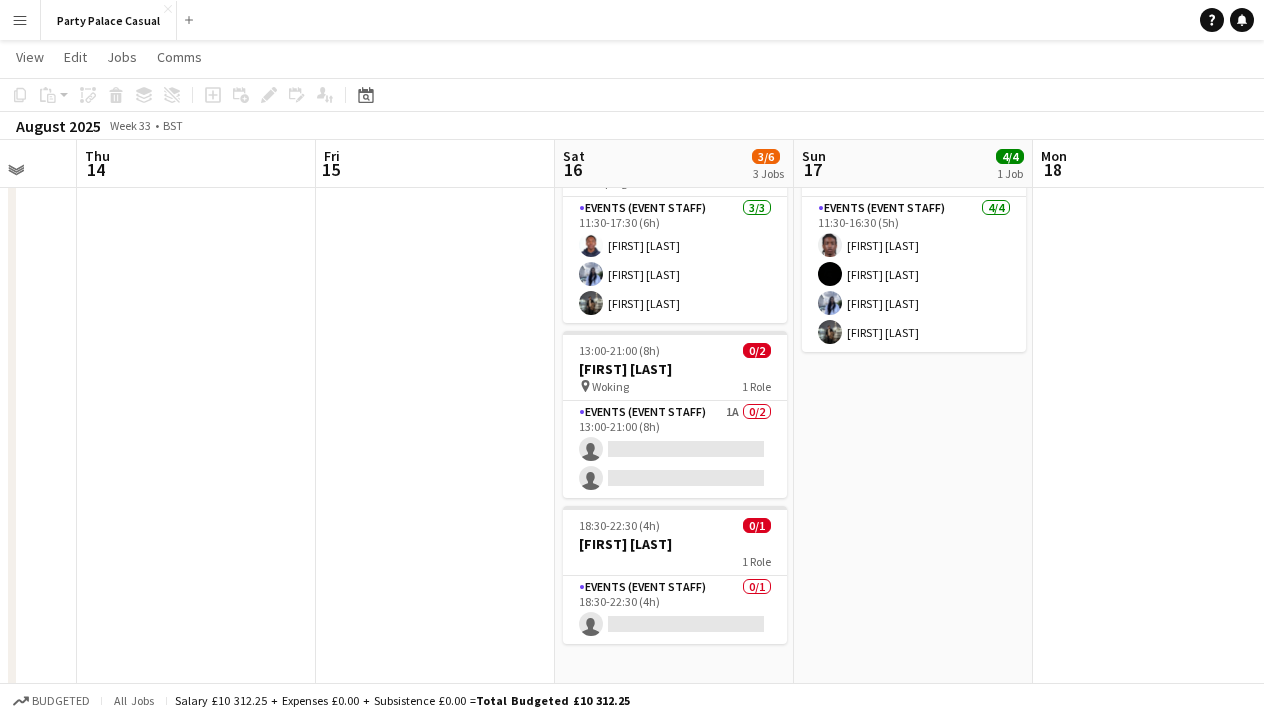 scroll, scrollTop: 0, scrollLeft: 561, axis: horizontal 